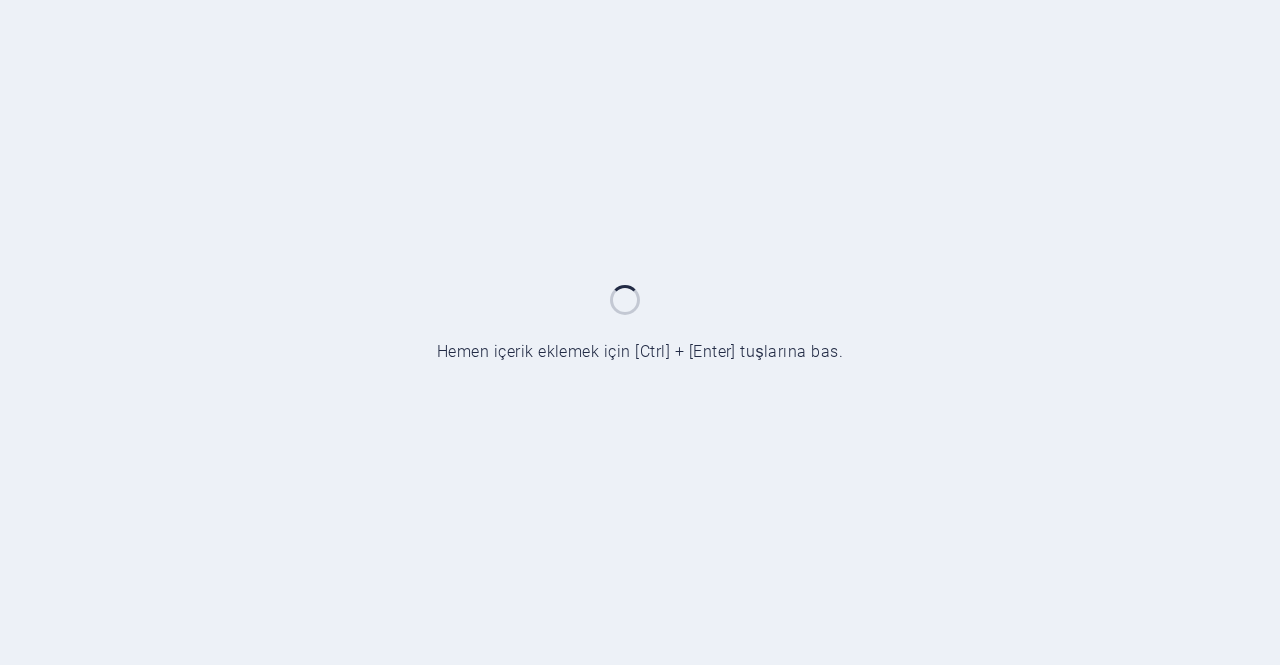 scroll, scrollTop: 0, scrollLeft: 0, axis: both 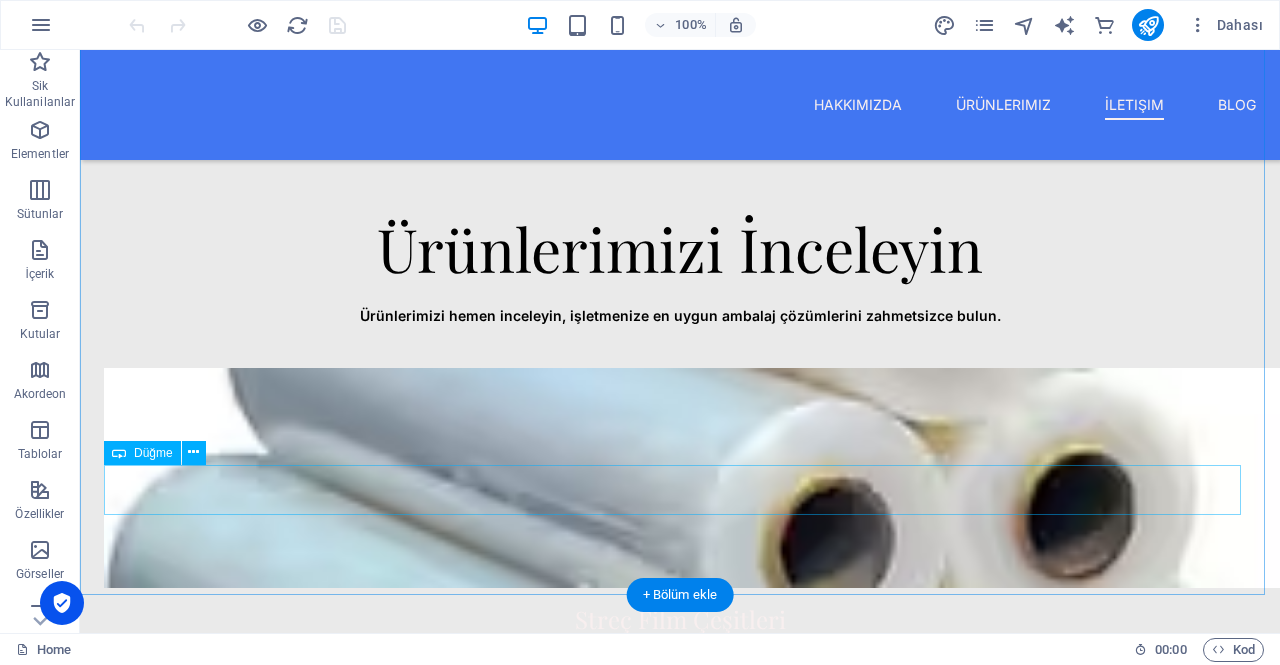 click on "Explore More" at bounding box center (680, 1725) 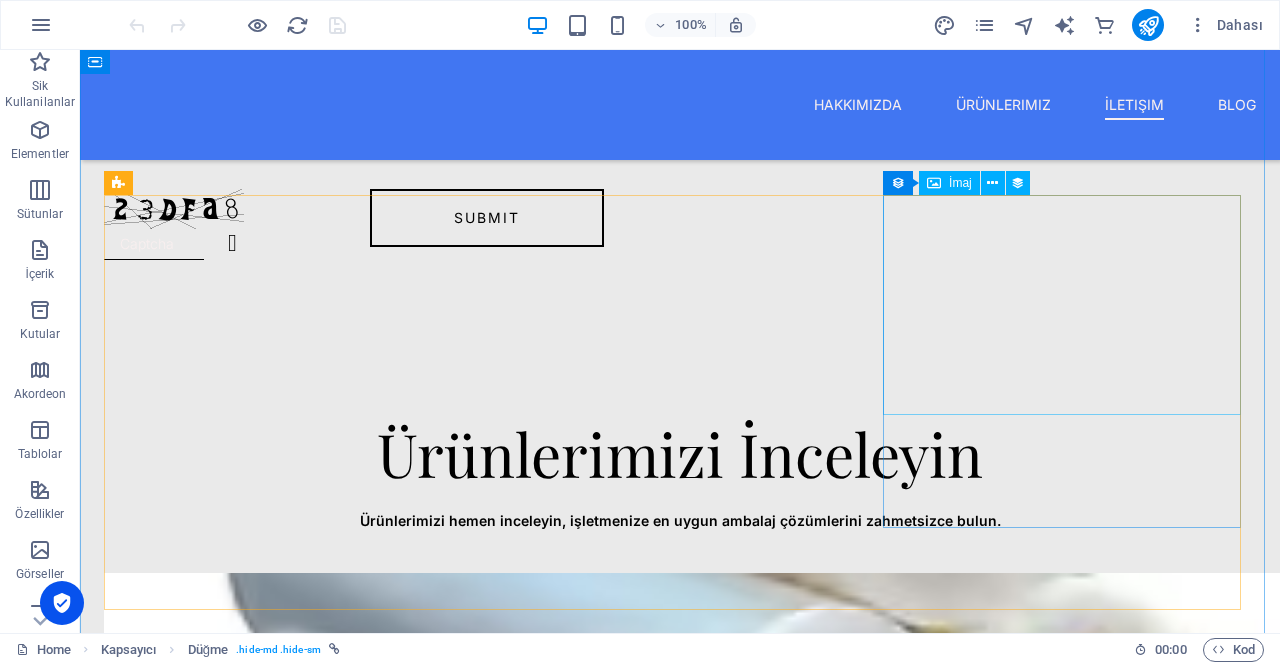 scroll, scrollTop: 3502, scrollLeft: 0, axis: vertical 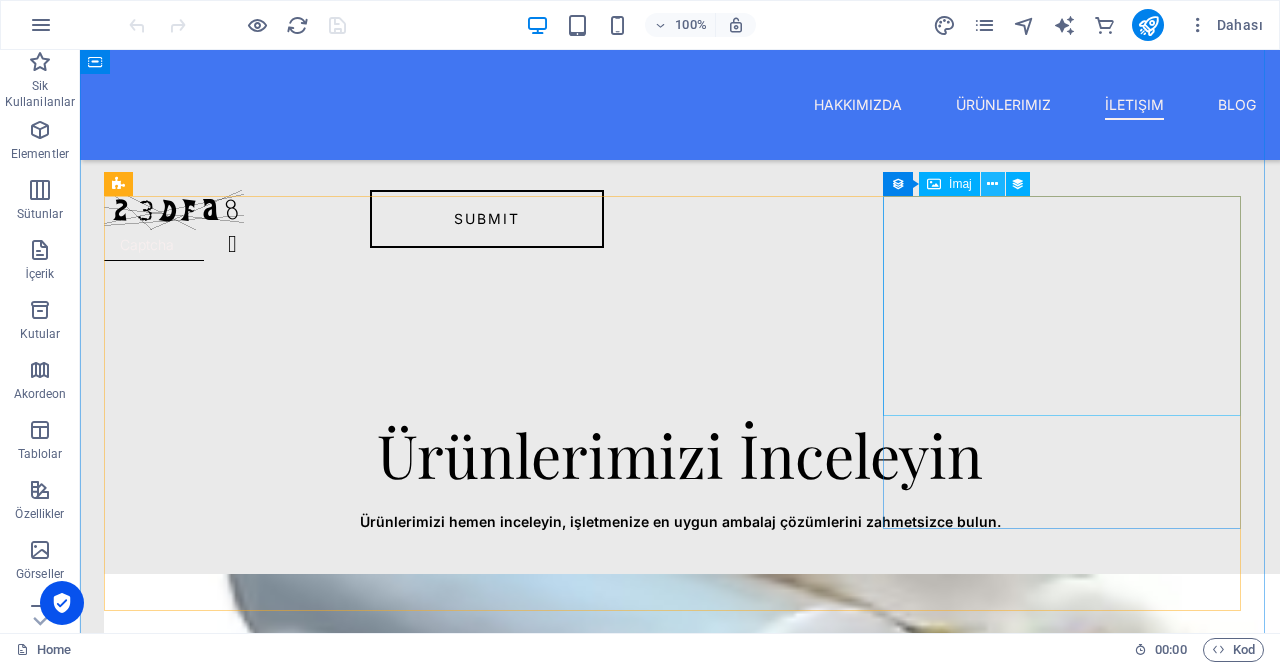 click at bounding box center [992, 184] 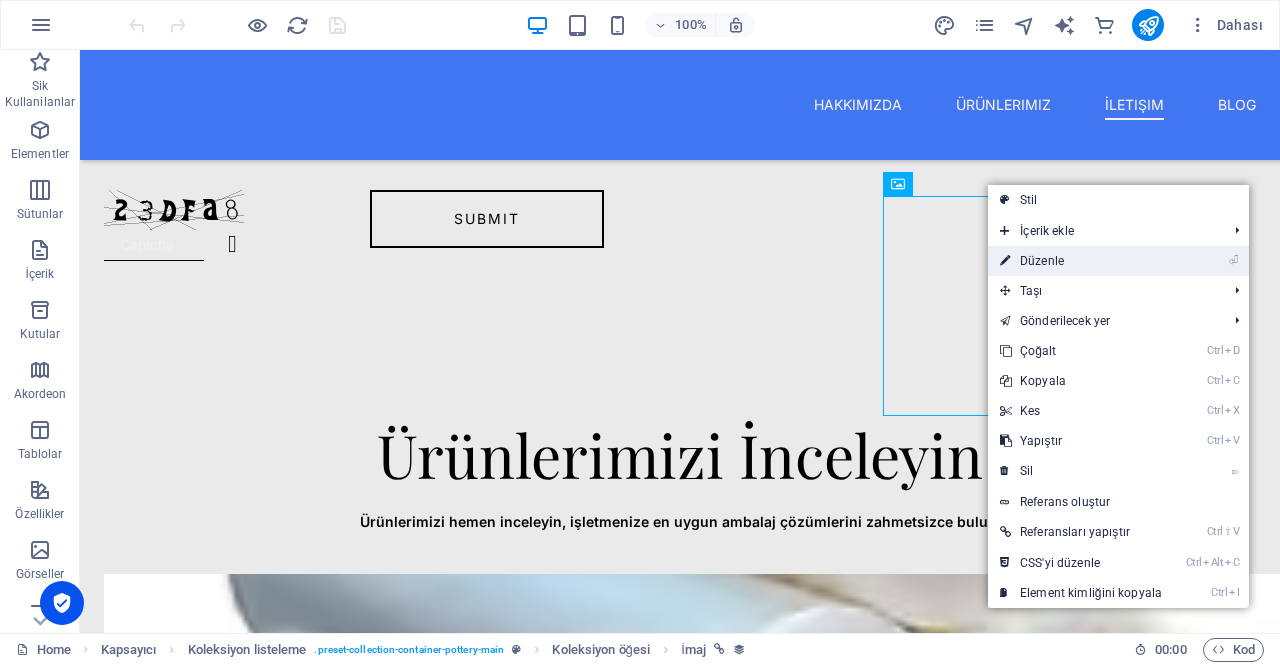 click on "⏎  Düzenle" at bounding box center [1081, 261] 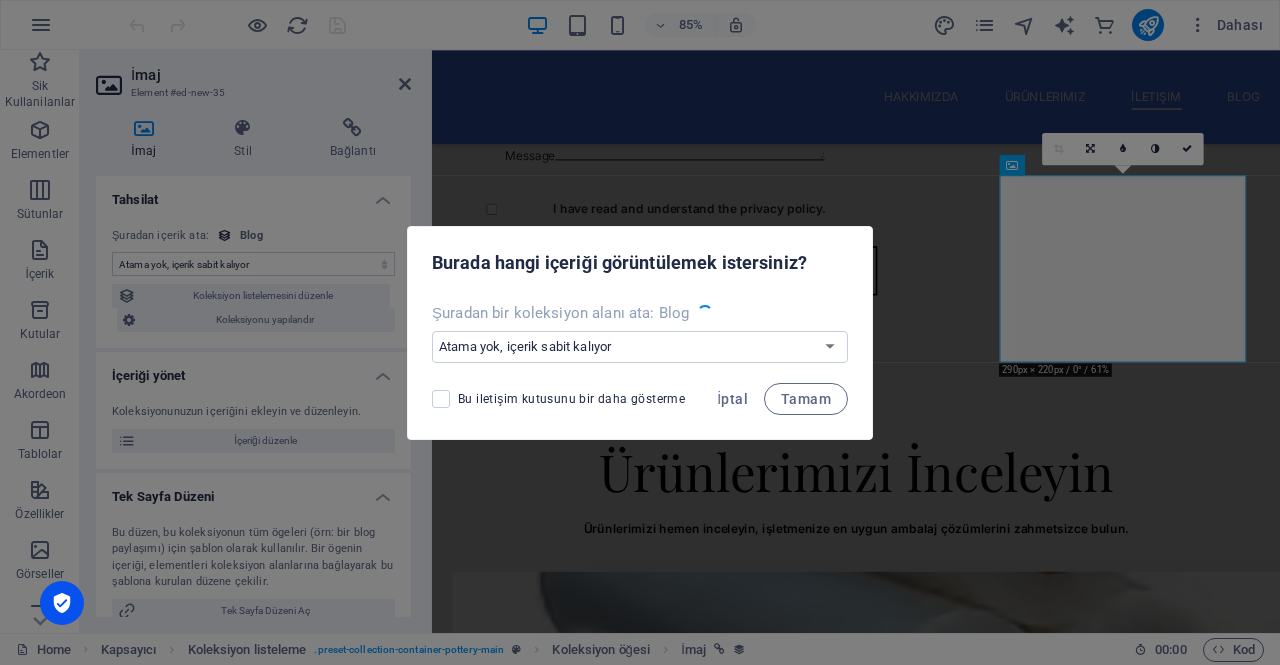 scroll, scrollTop: 3591, scrollLeft: 0, axis: vertical 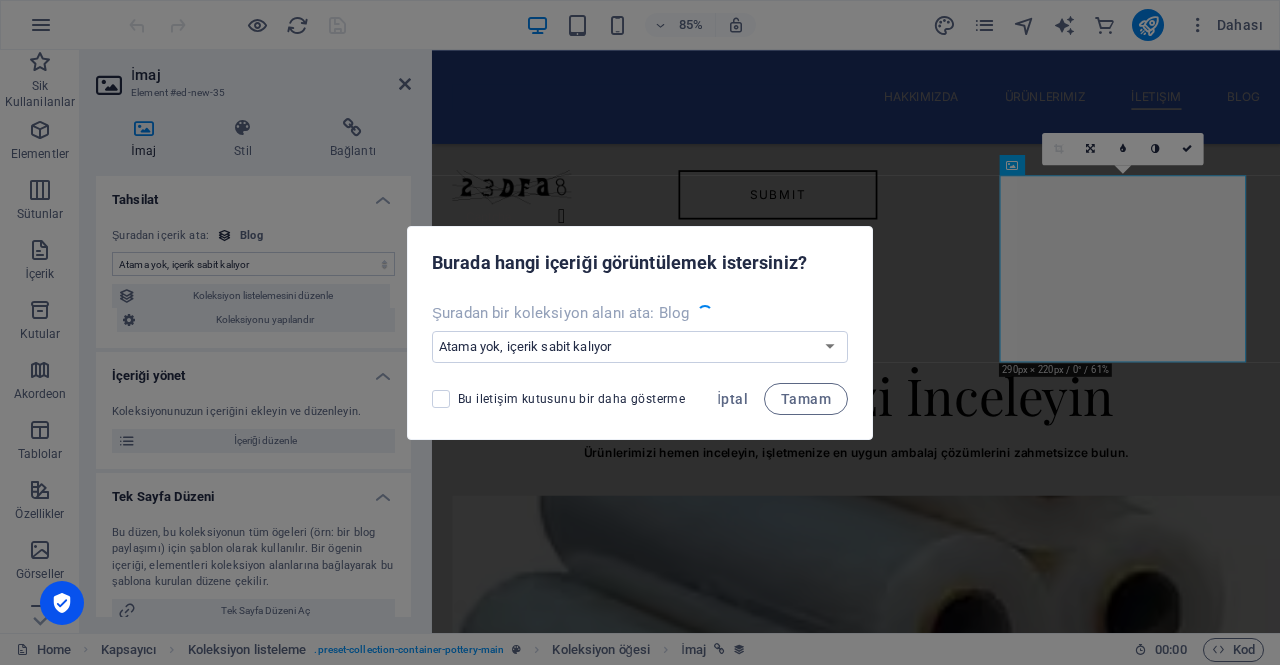 select on "image" 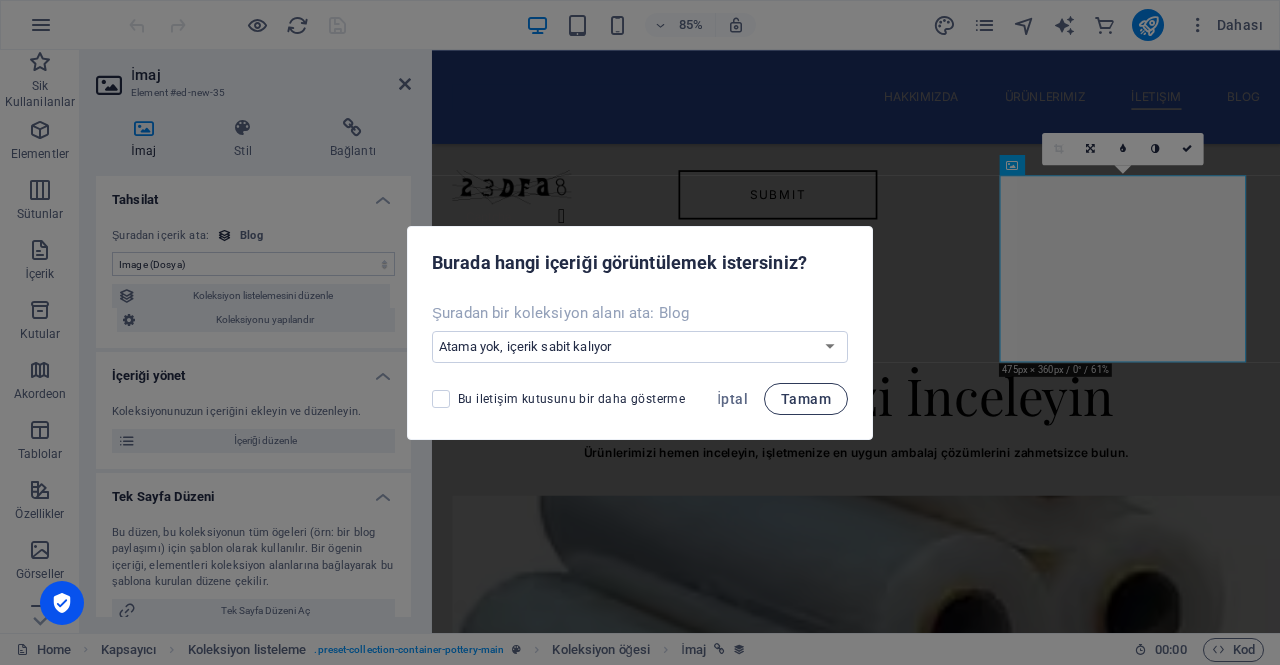 click on "Tamam" at bounding box center [806, 399] 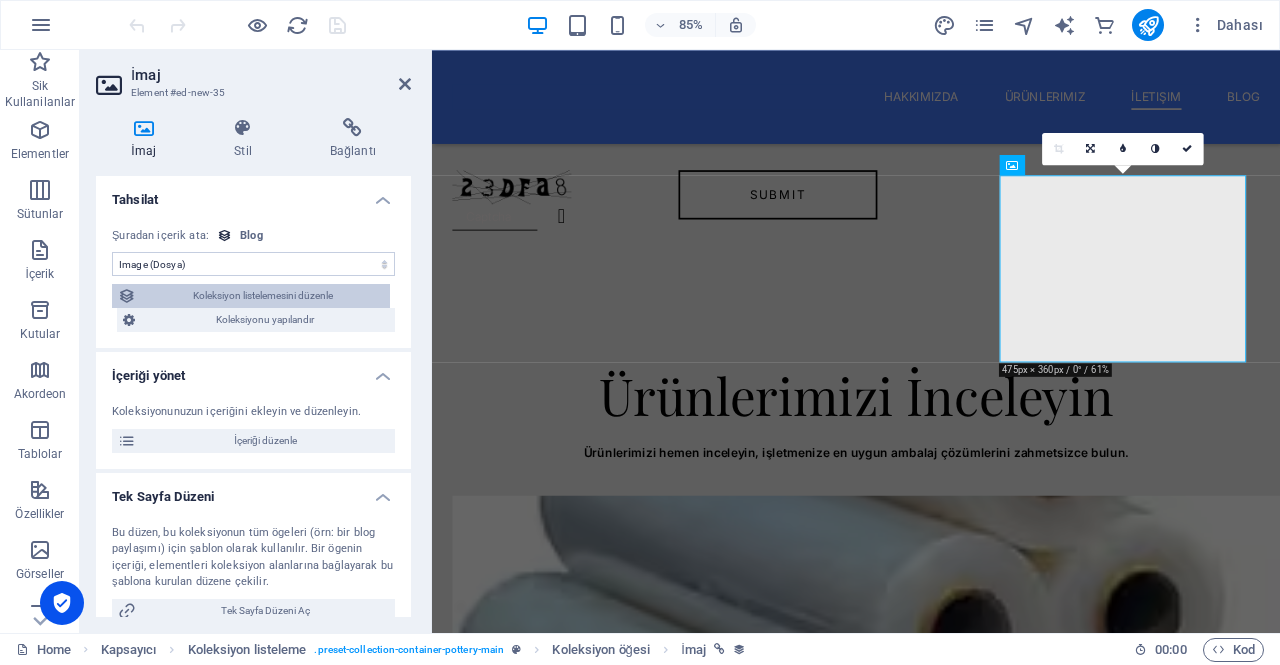 click on "Koleksiyon listelemesini düzenle" at bounding box center [263, 296] 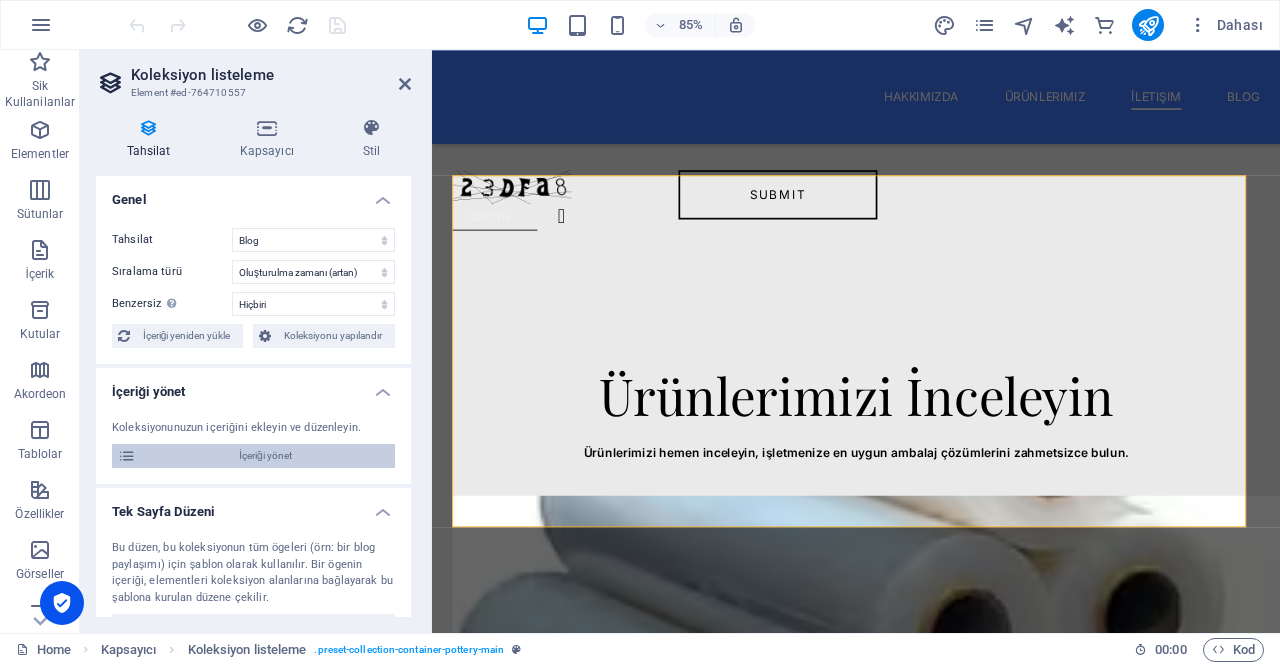 click on "İçeriği yönet" at bounding box center [265, 456] 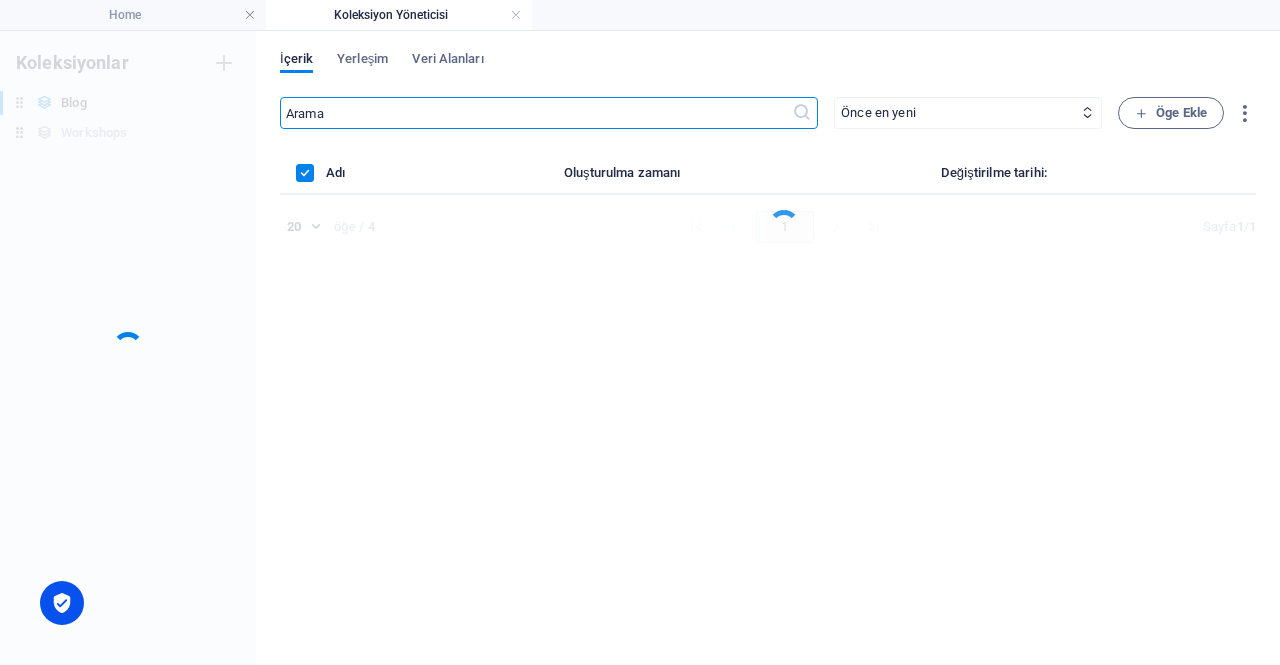 scroll, scrollTop: 0, scrollLeft: 0, axis: both 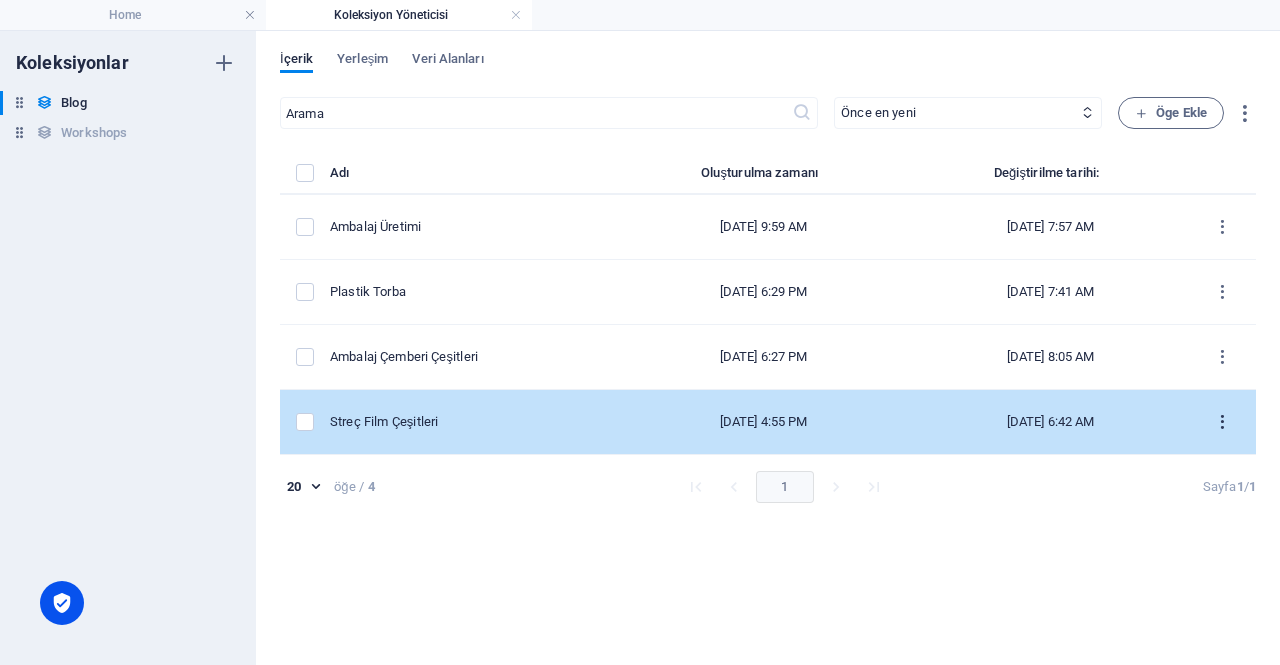 click at bounding box center (1222, 422) 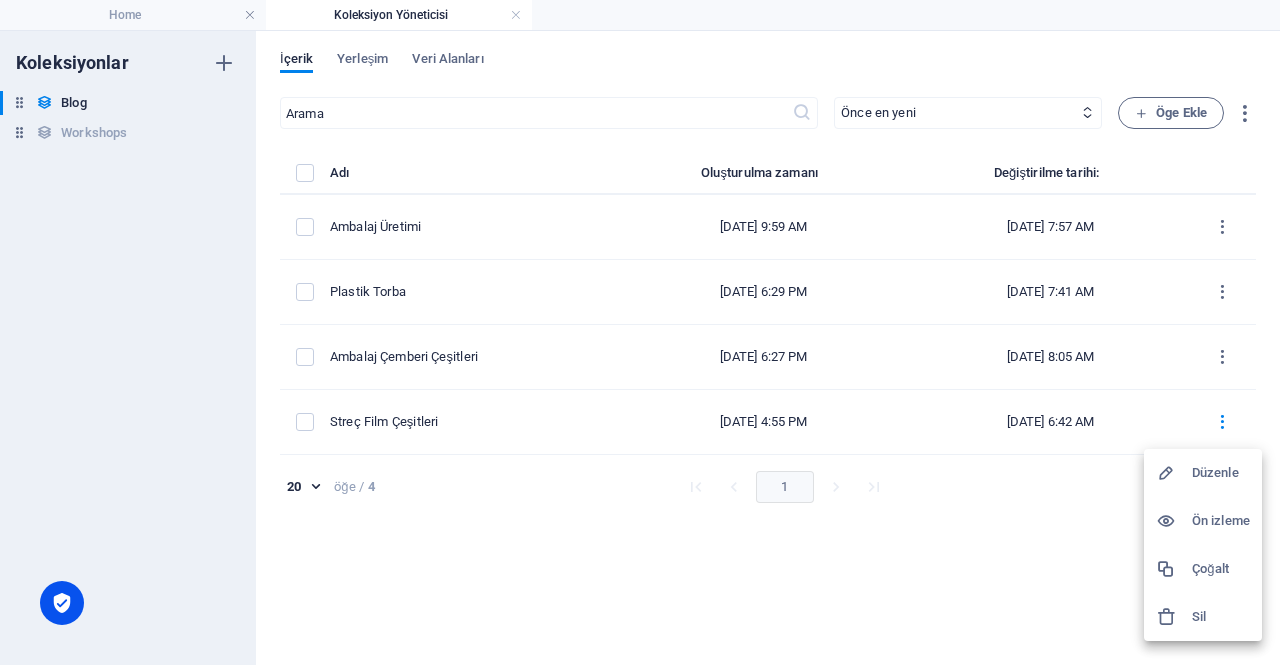 click on "Çoğalt" at bounding box center (1221, 569) 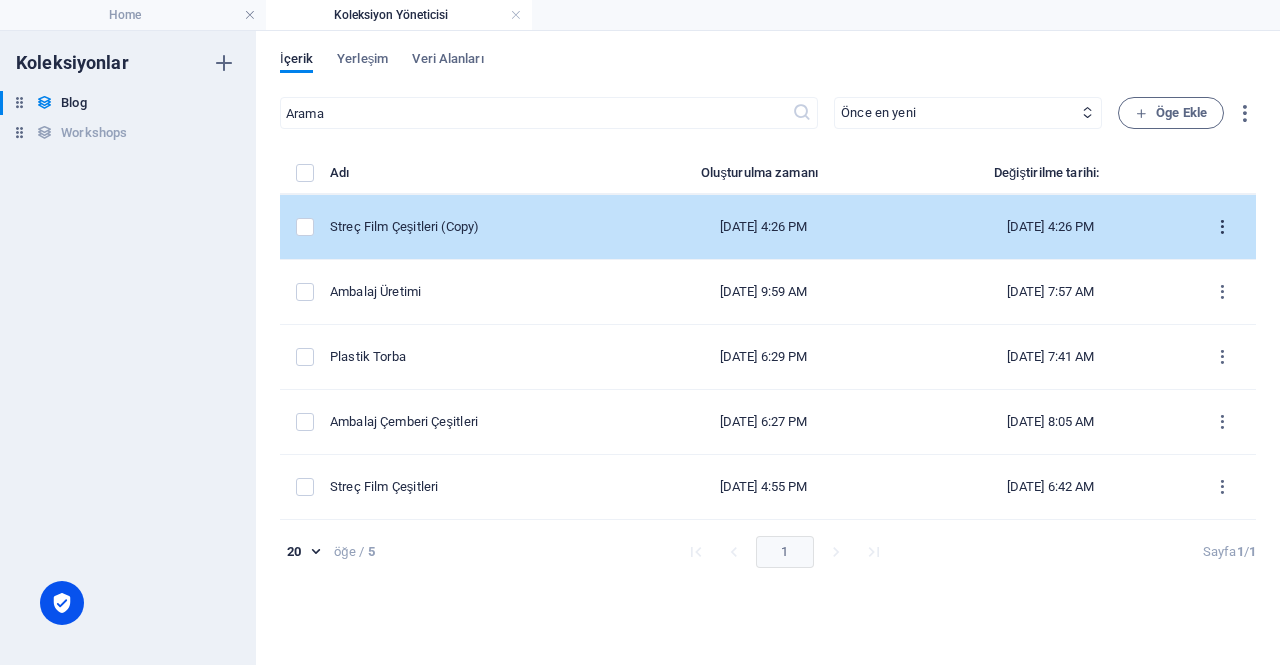 click at bounding box center (1222, 227) 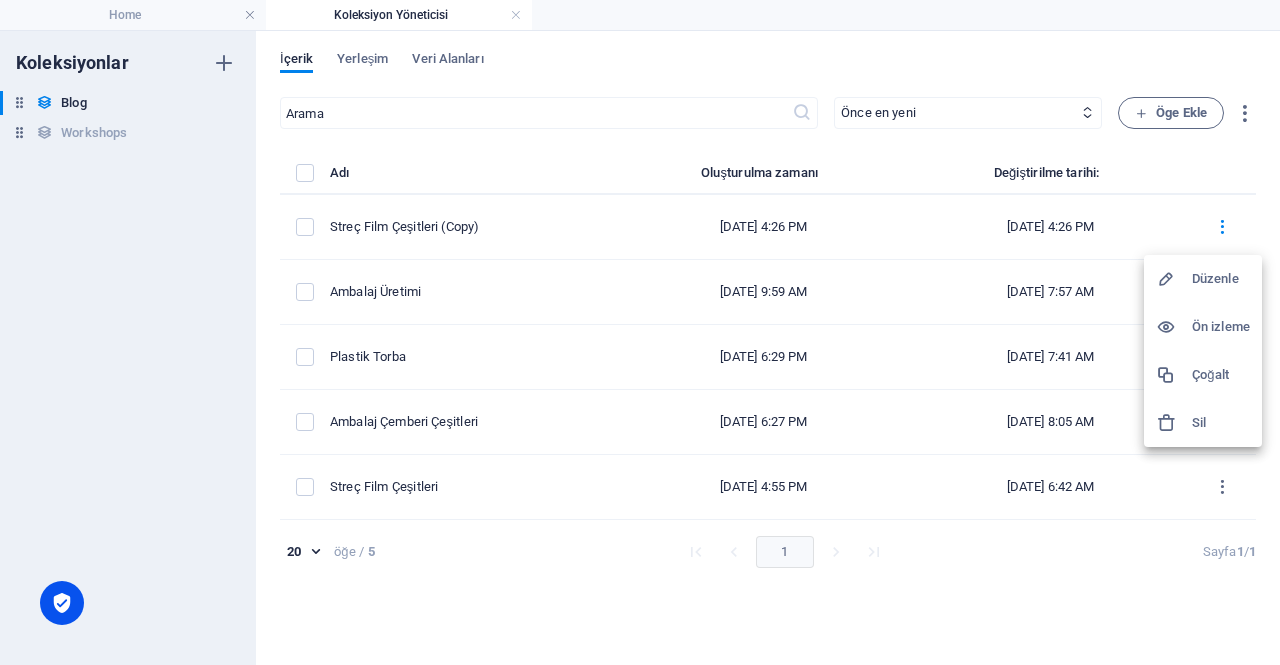 click on "Düzenle" at bounding box center (1221, 279) 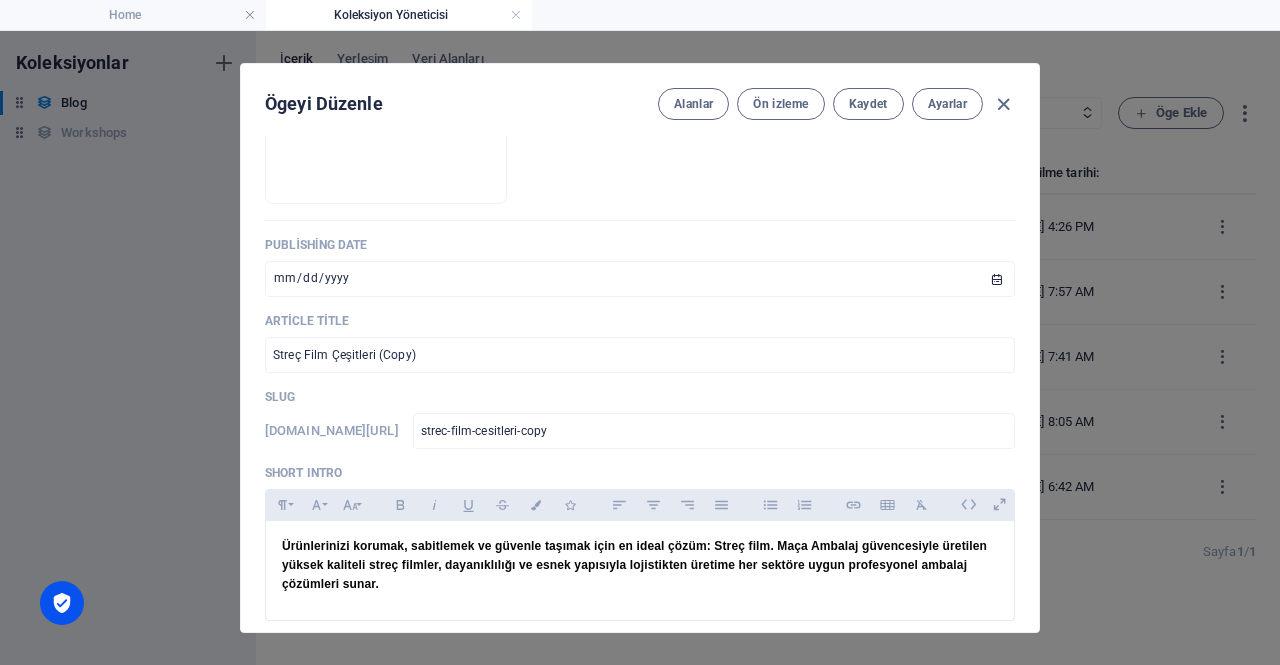 scroll, scrollTop: 220, scrollLeft: 0, axis: vertical 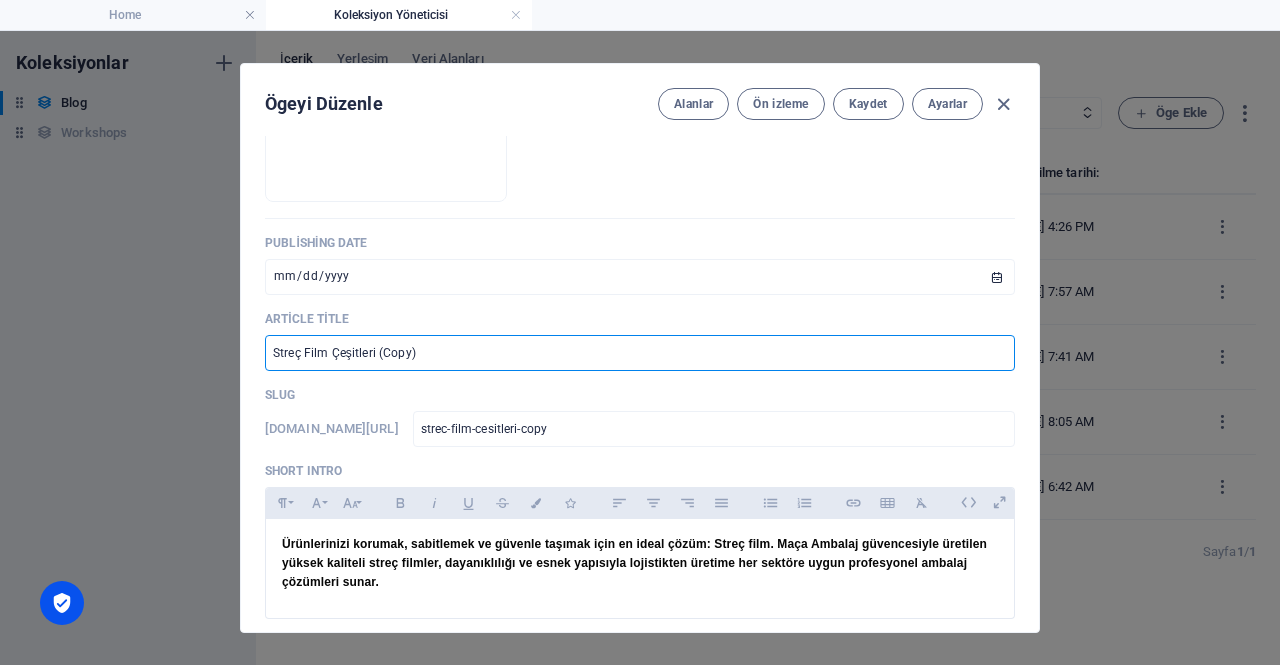 click on "Streç Film Çeşitleri (Copy)" at bounding box center (640, 353) 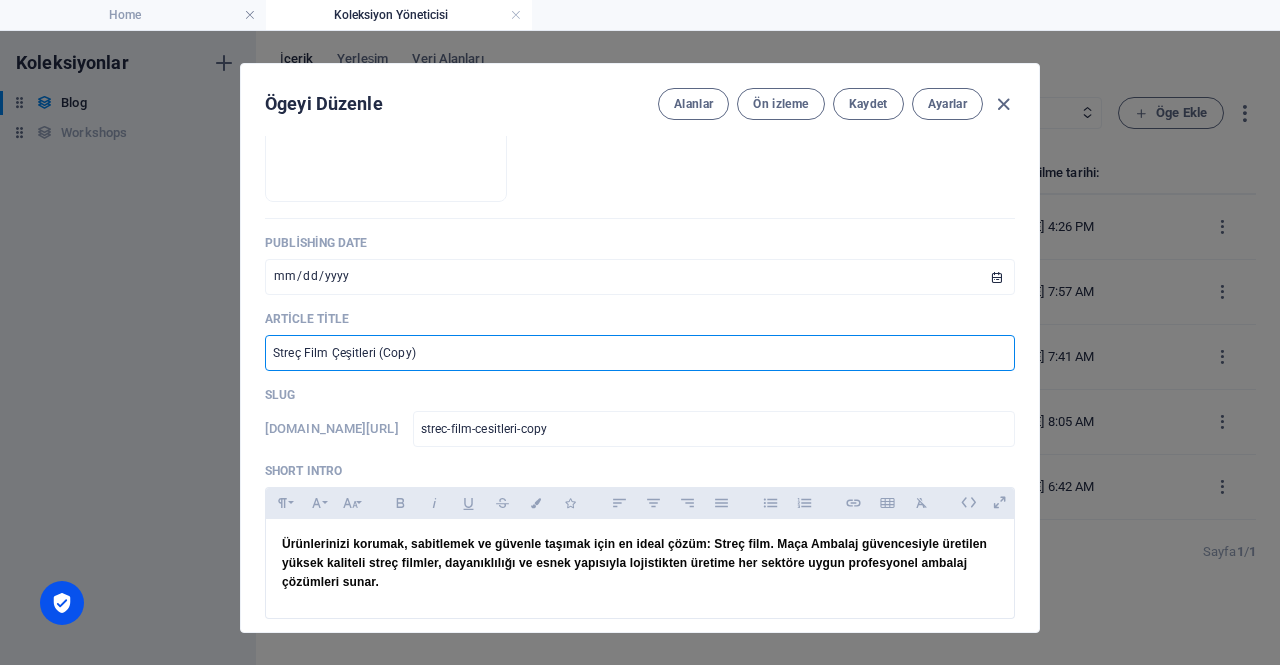 click on "Streç Film Çeşitleri (Copy)" at bounding box center (640, 353) 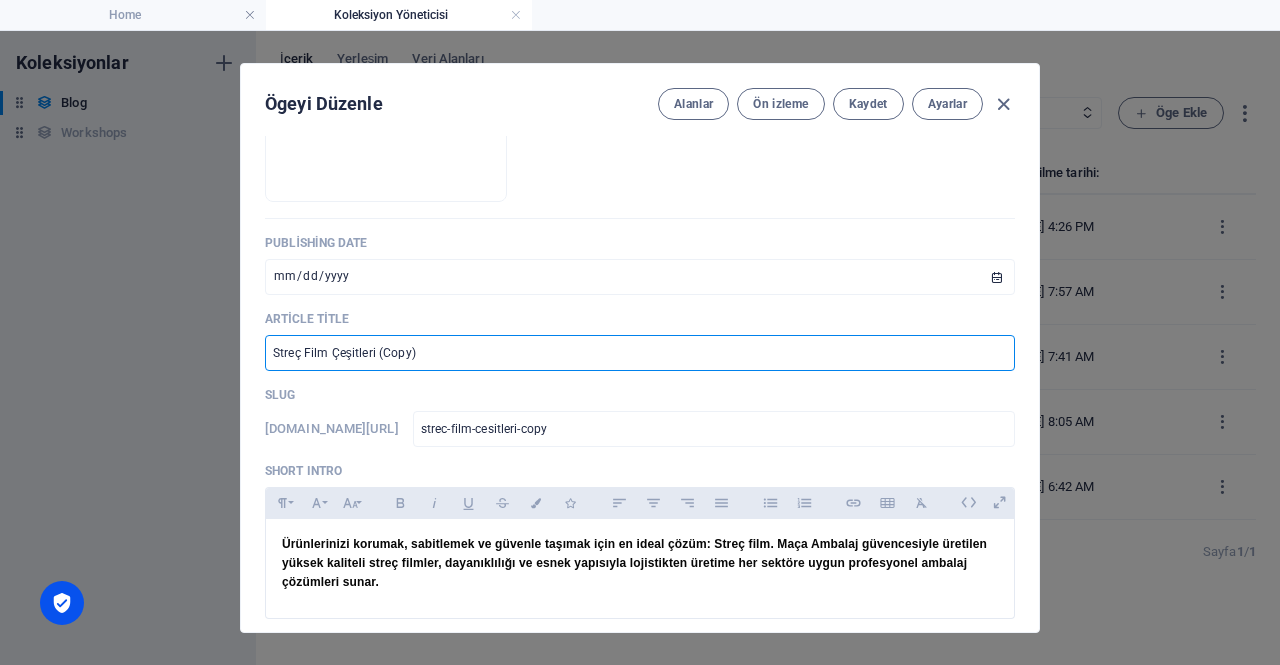 type on "Ç" 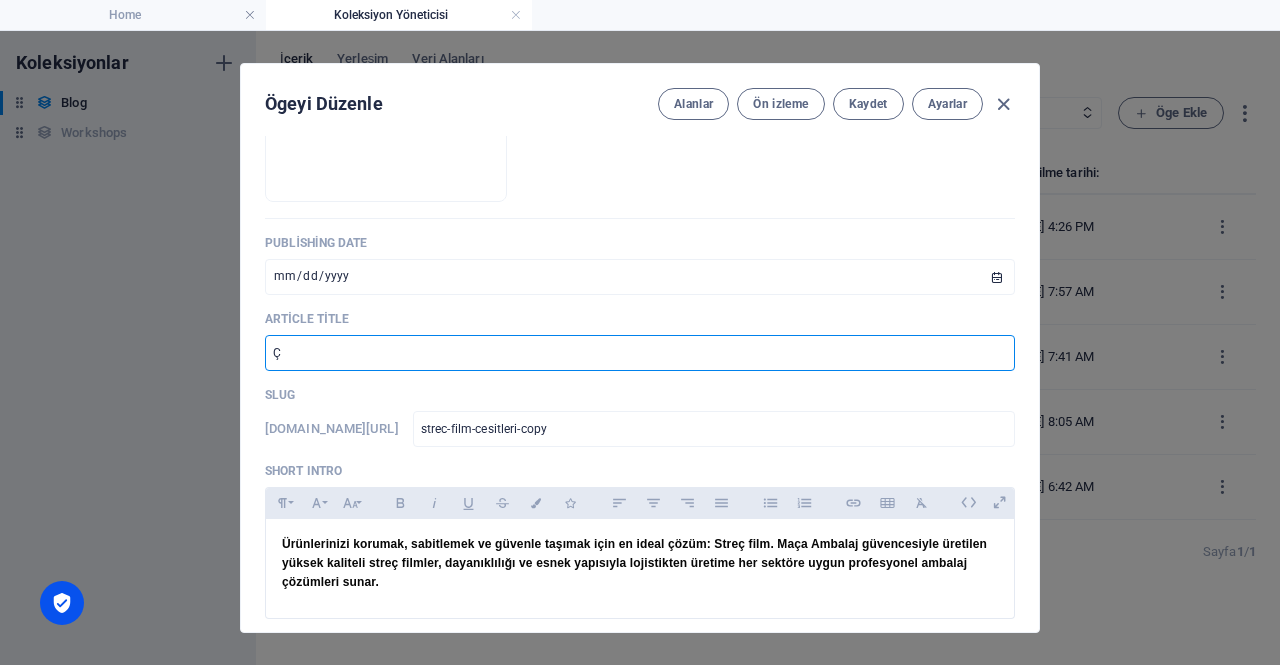 type on "c" 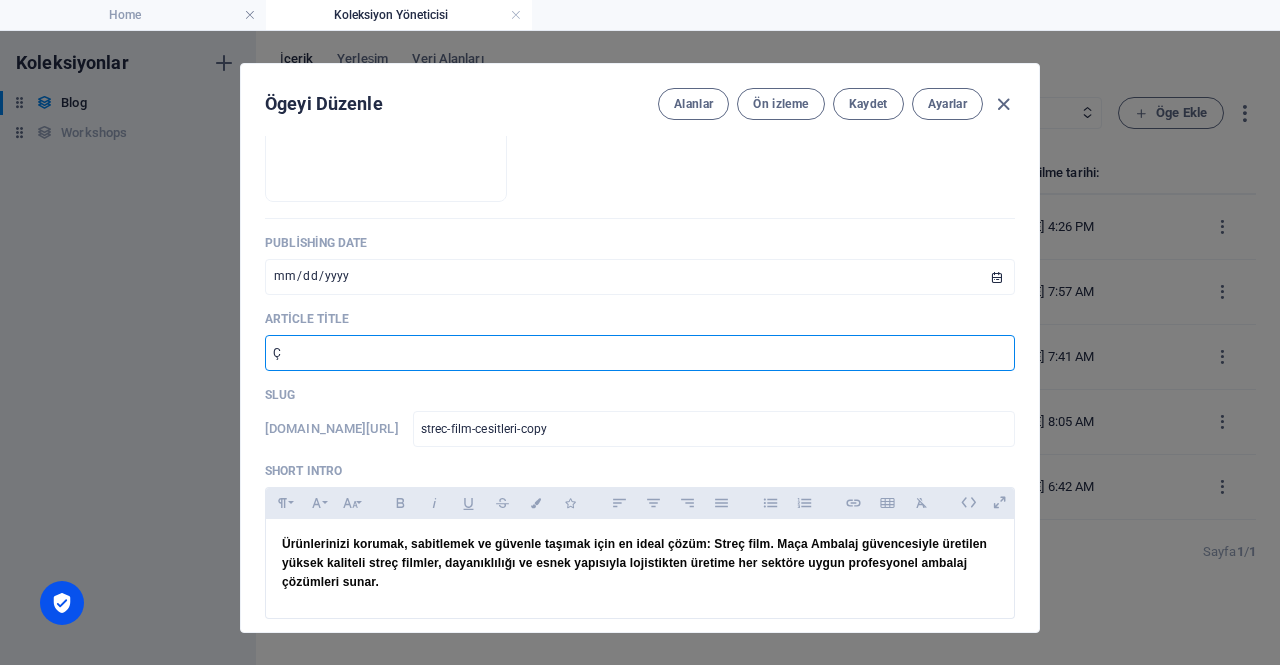 type on "c" 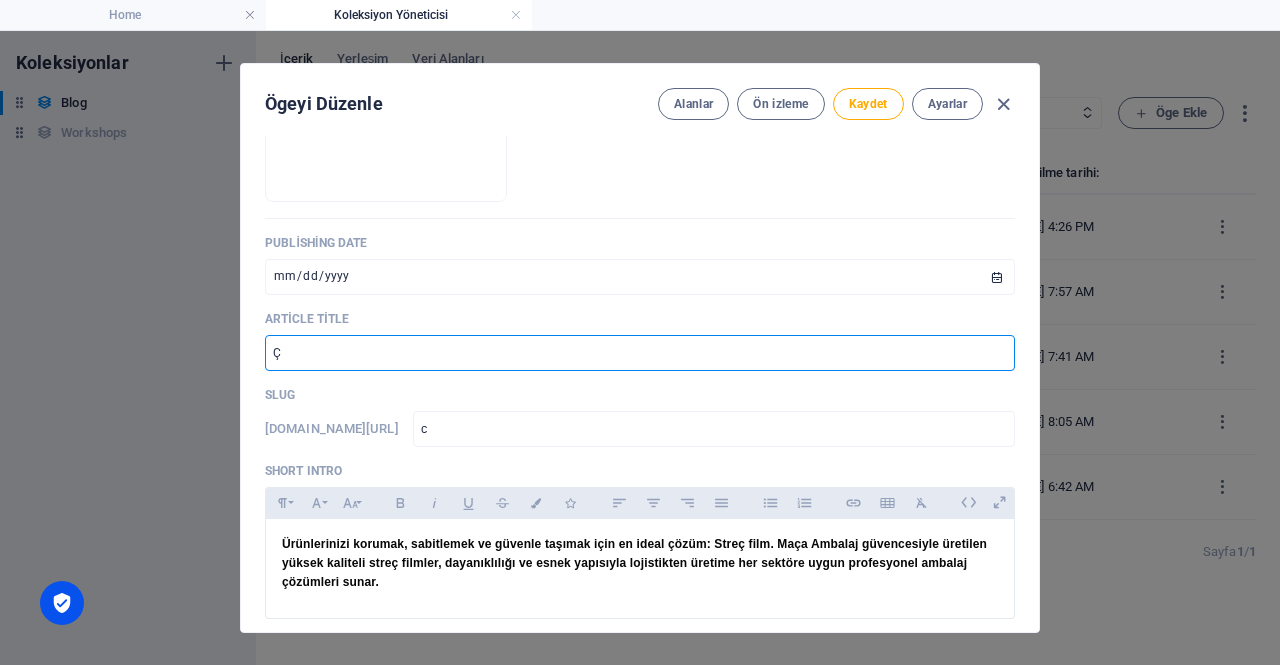 type on "Çe" 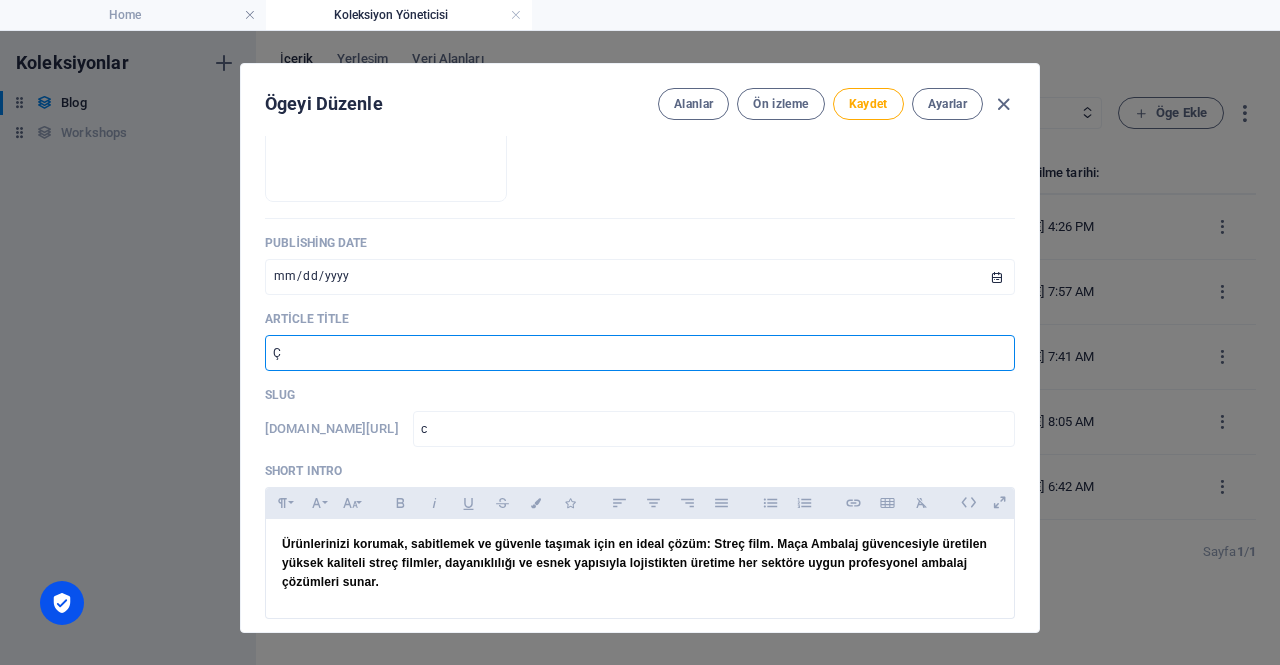 type on "ce" 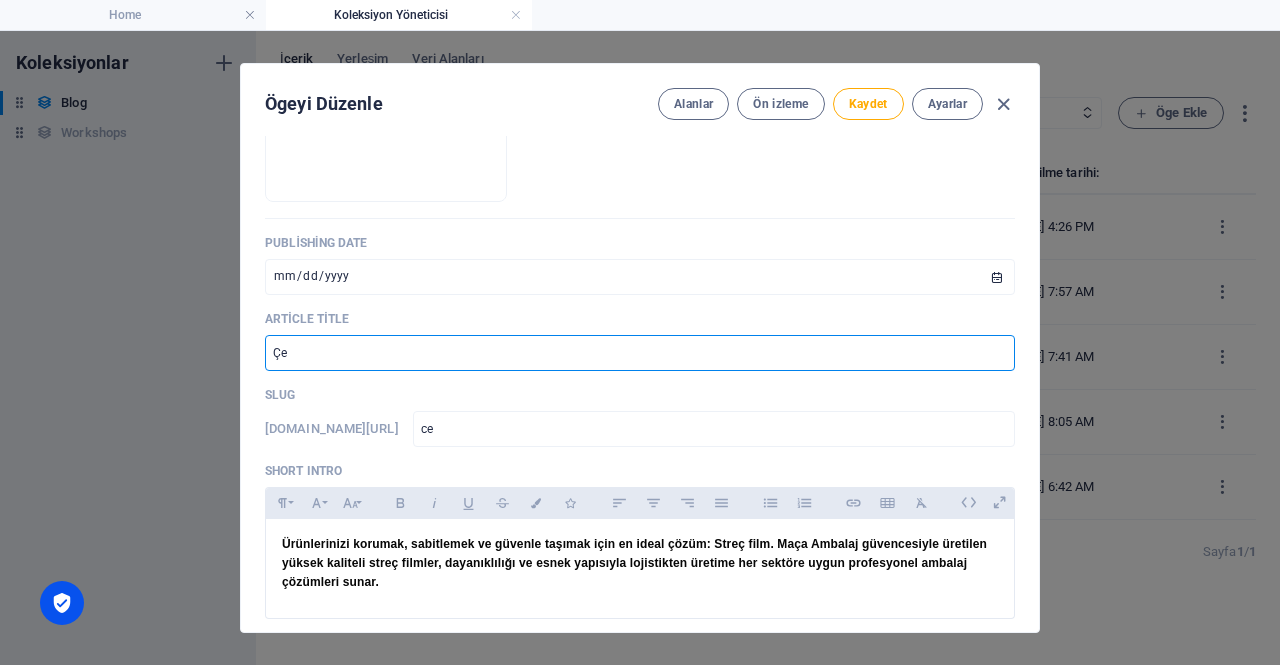 type on "Çem" 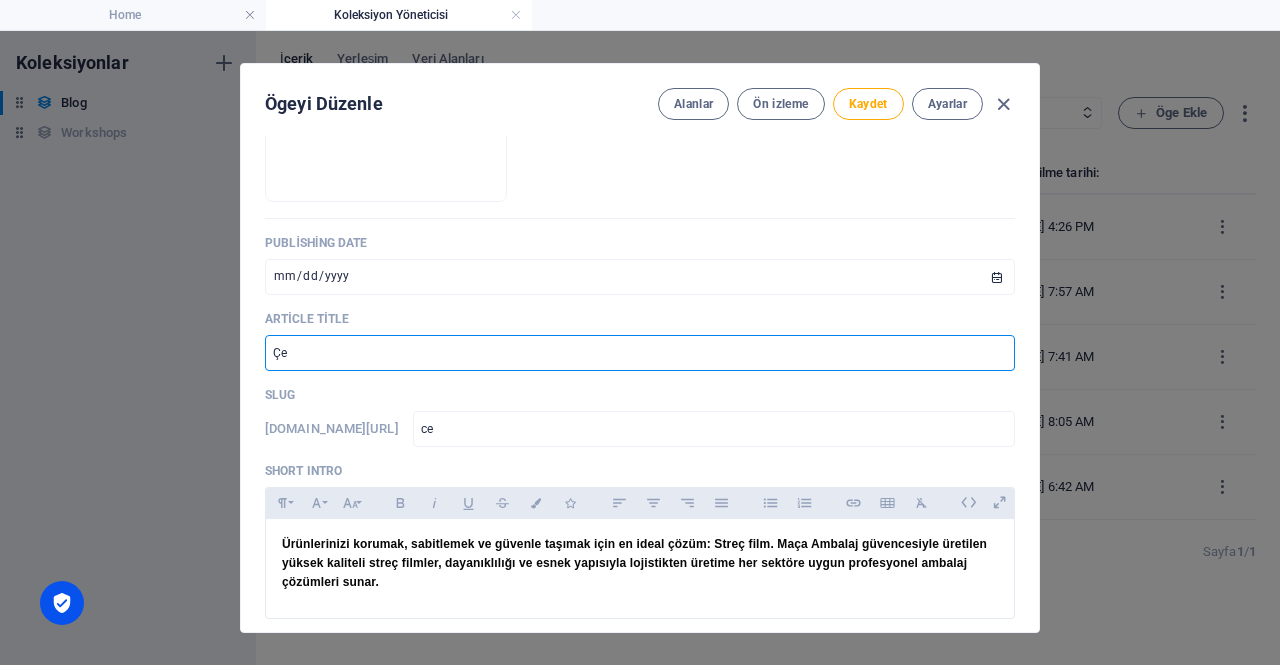 type on "cem" 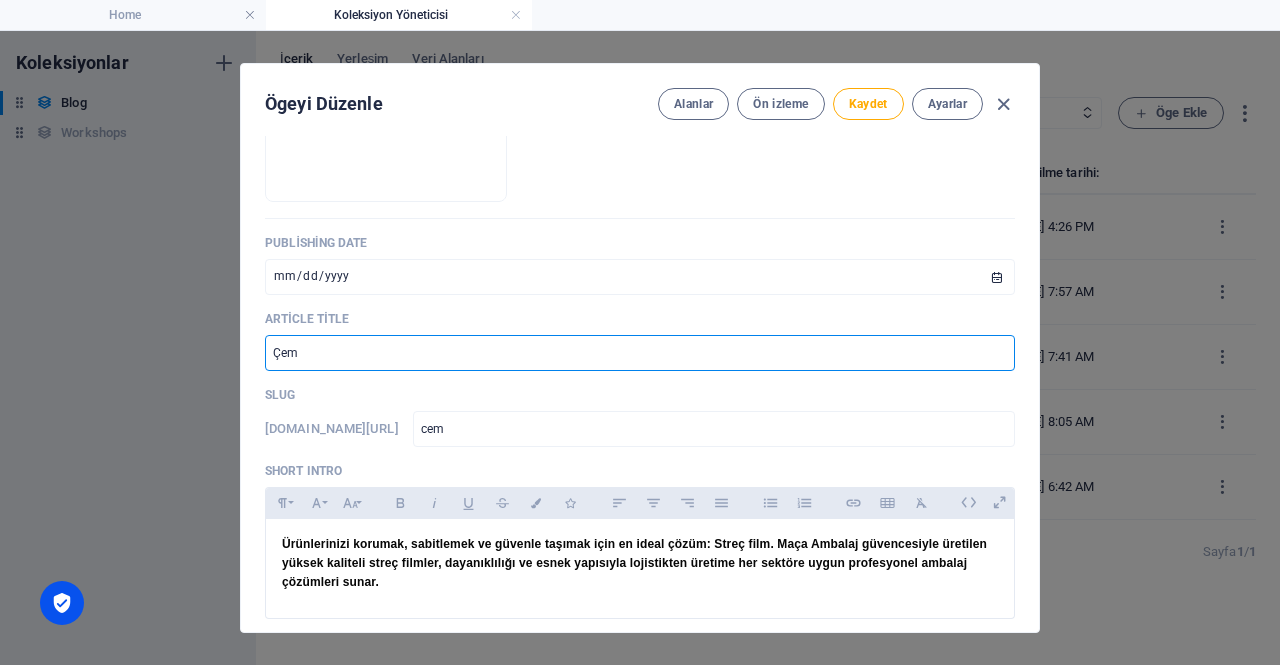 type on "Çemb" 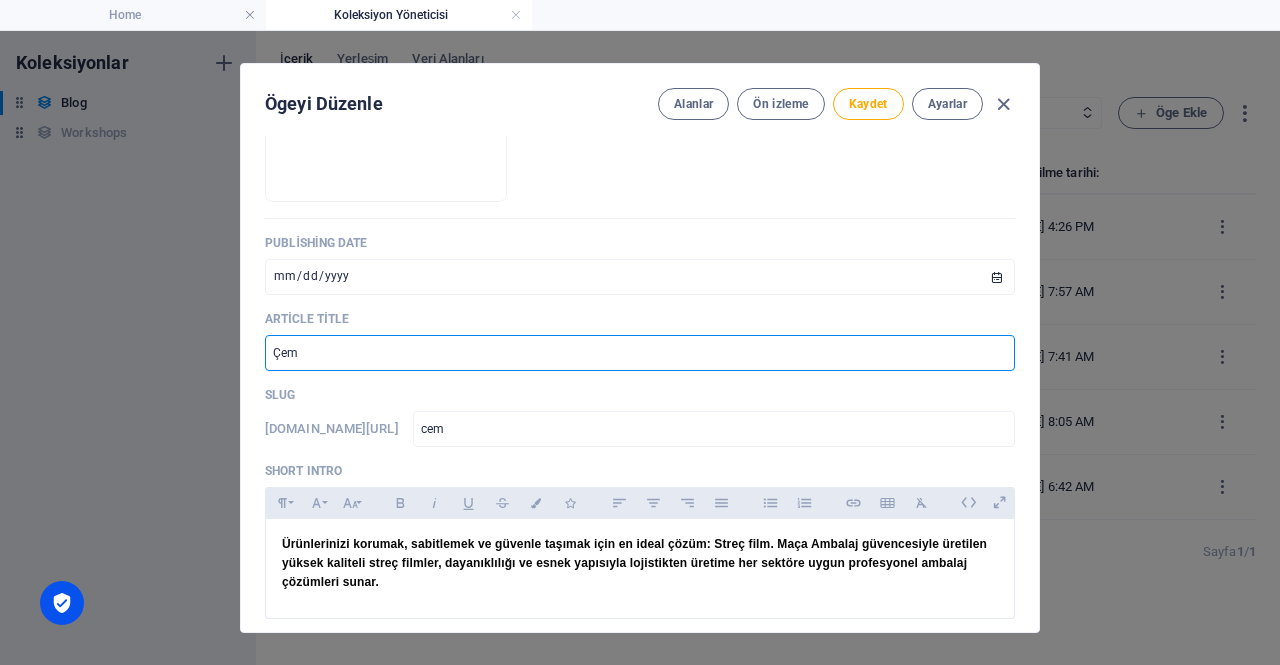 type on "cemb" 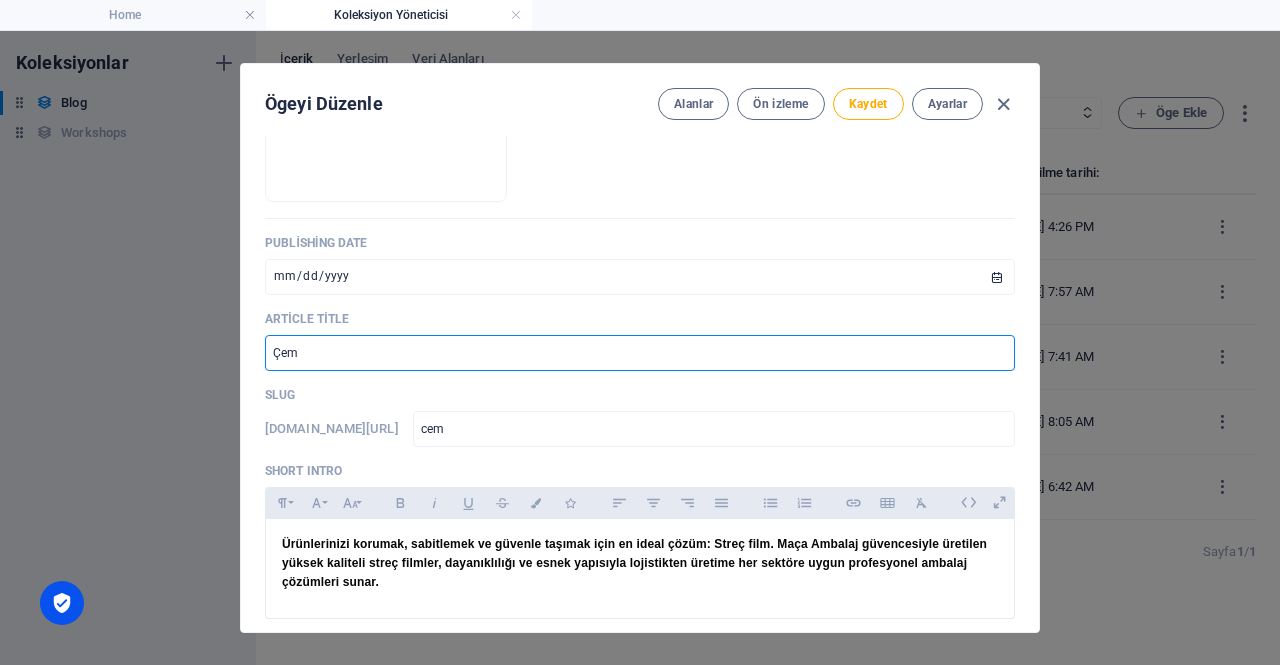 type on "cemb" 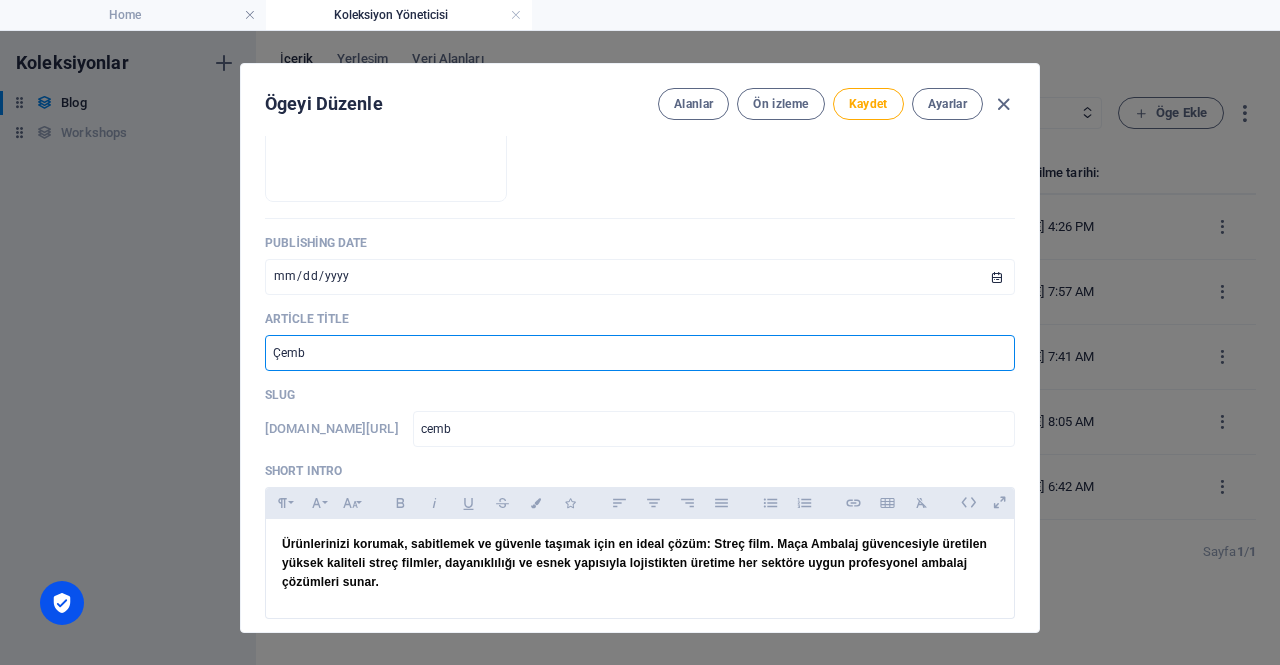 type on "Çembe" 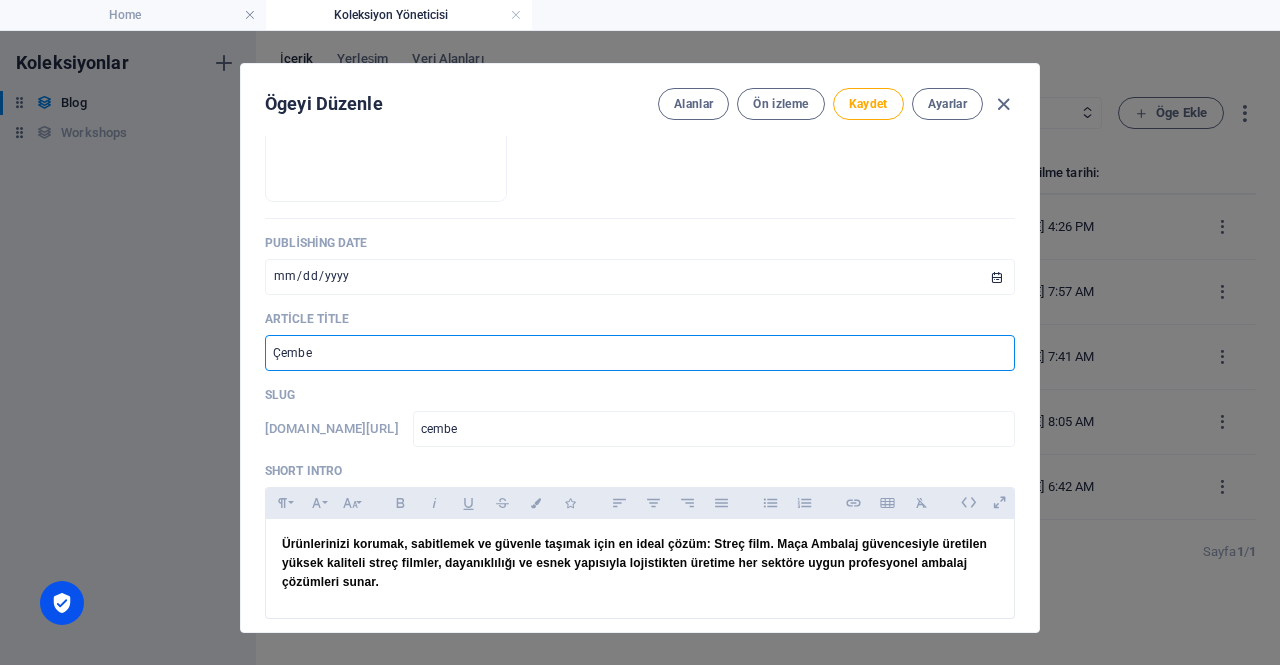 type on "Çember" 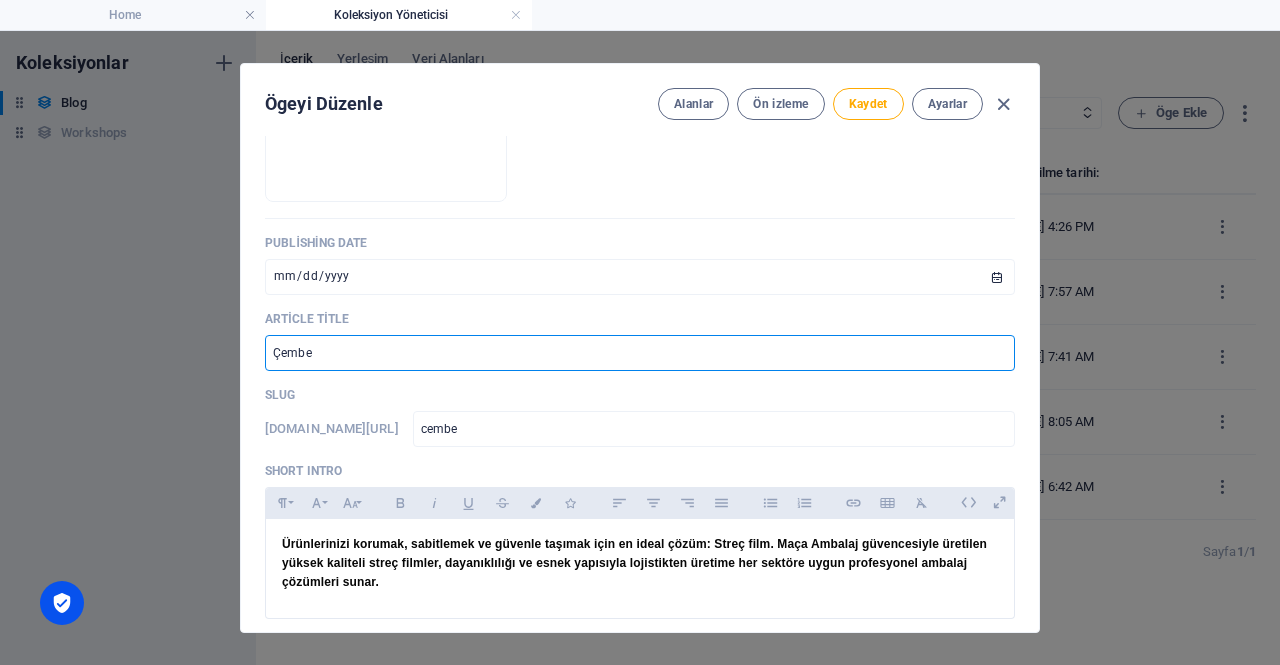 type on "cember" 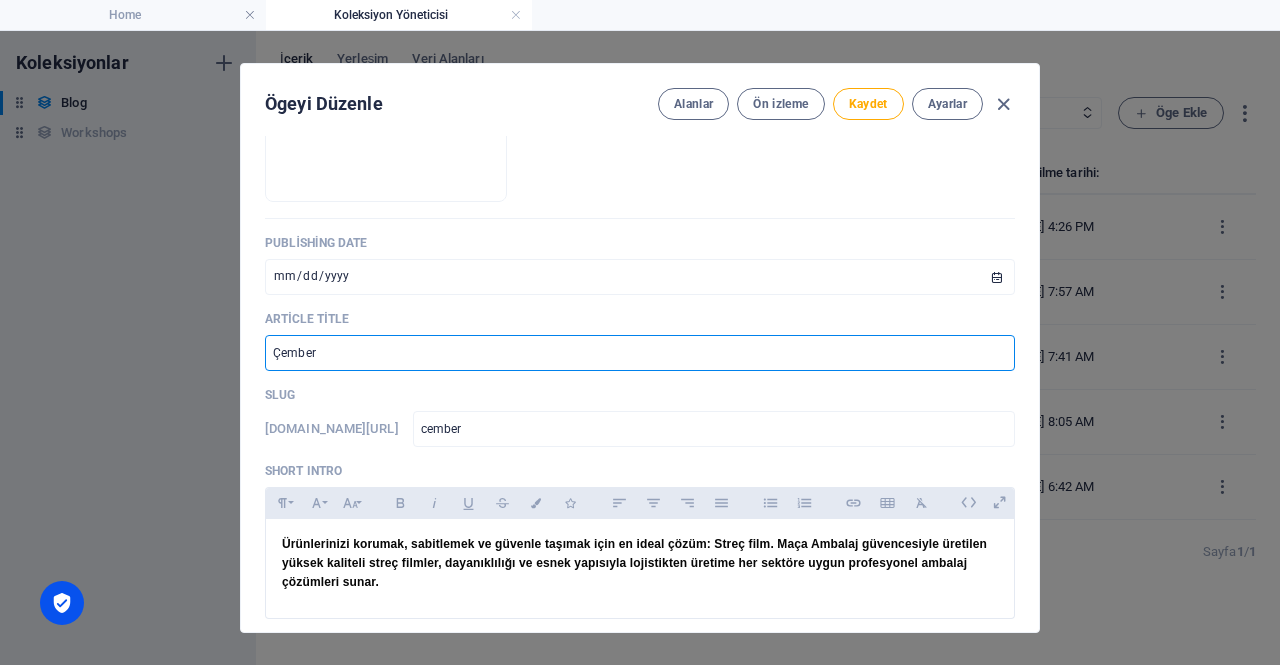type on "Çember M" 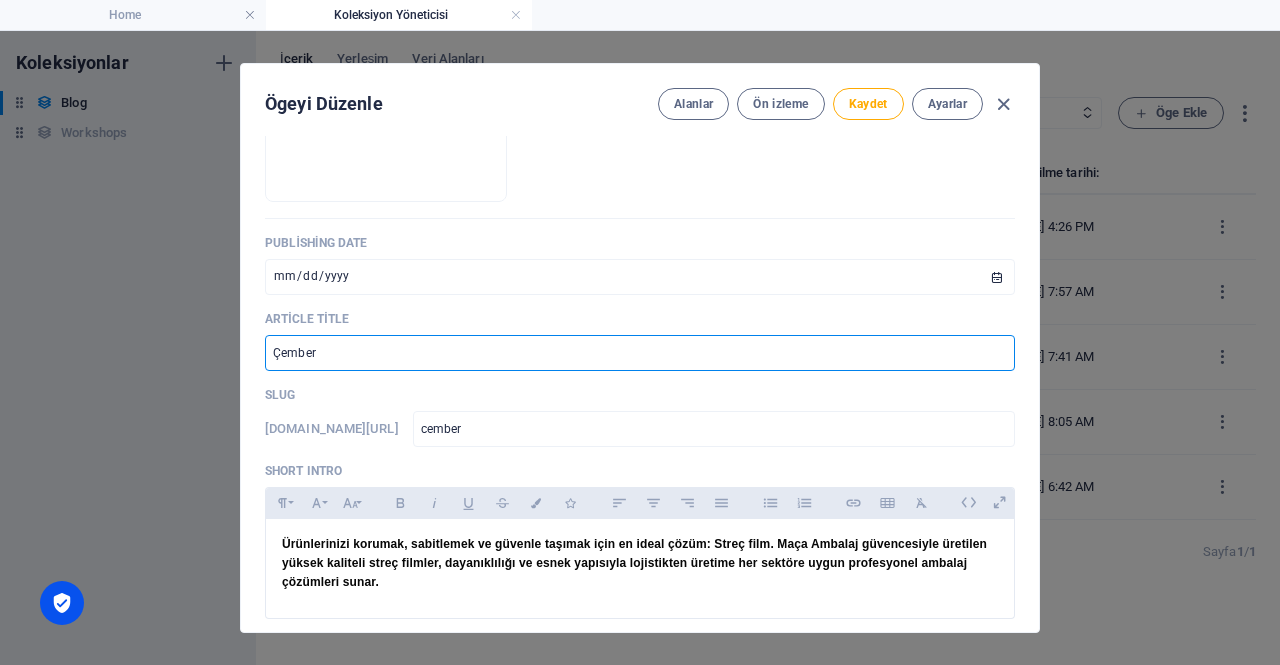 type on "cember-m" 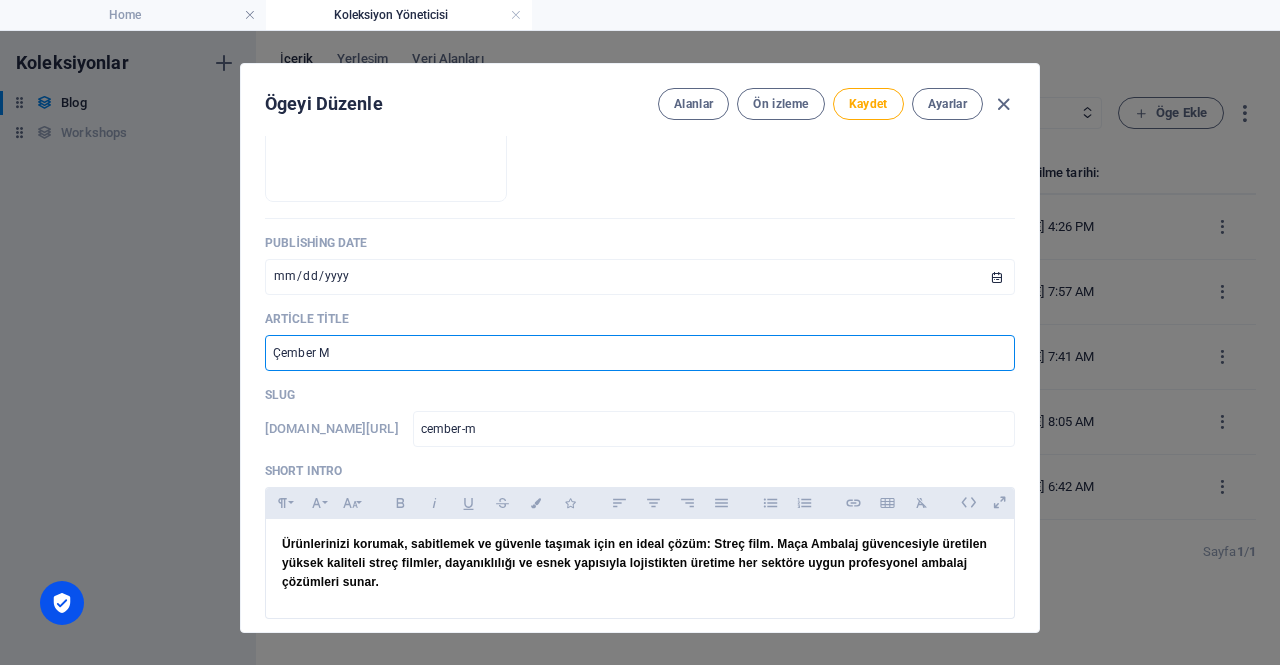 type on "Çember Ma" 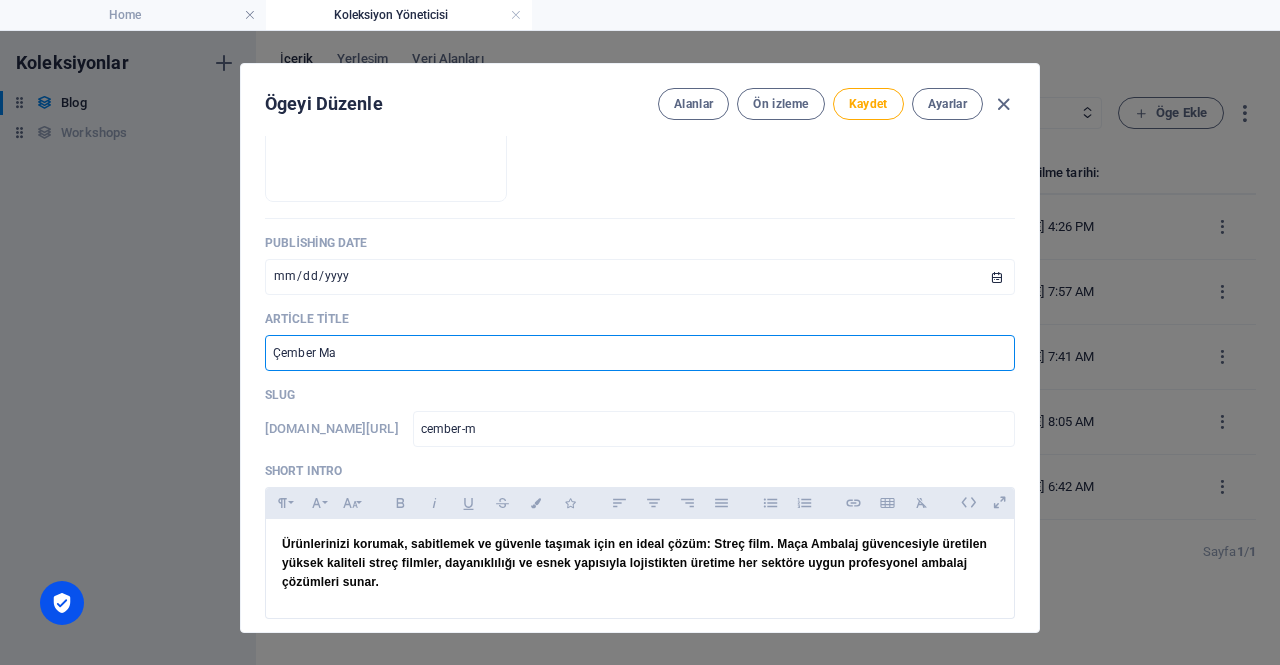 type on "cember-ma" 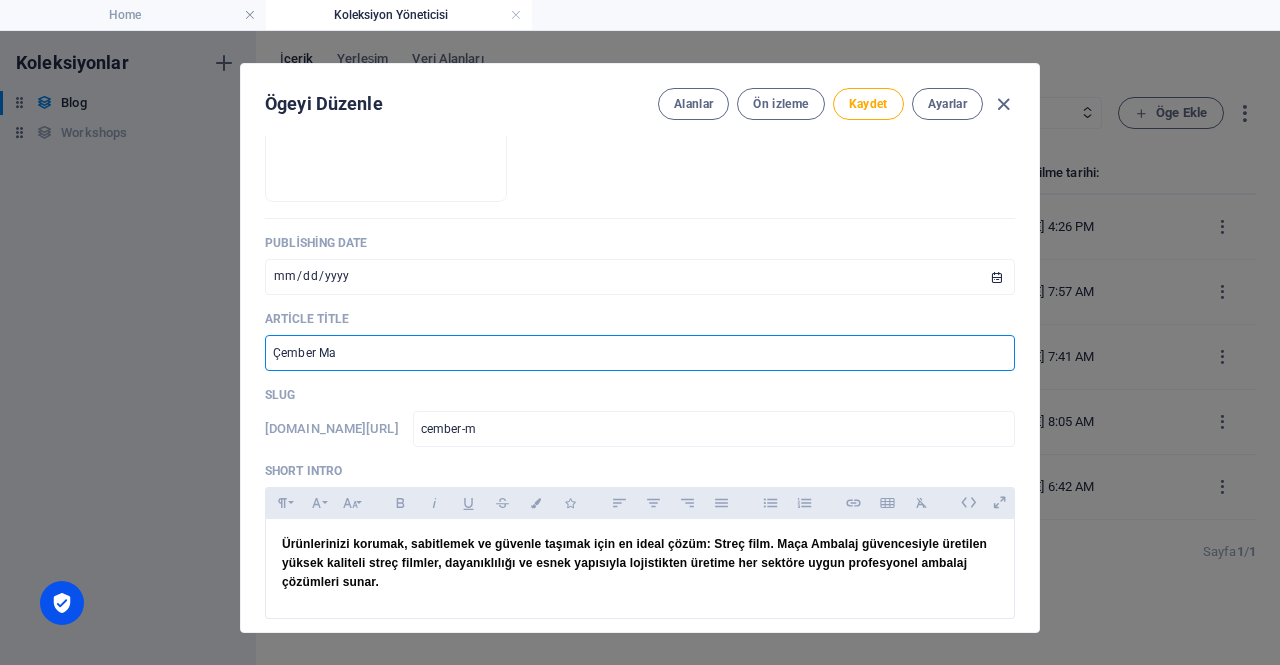 type on "cember-ma" 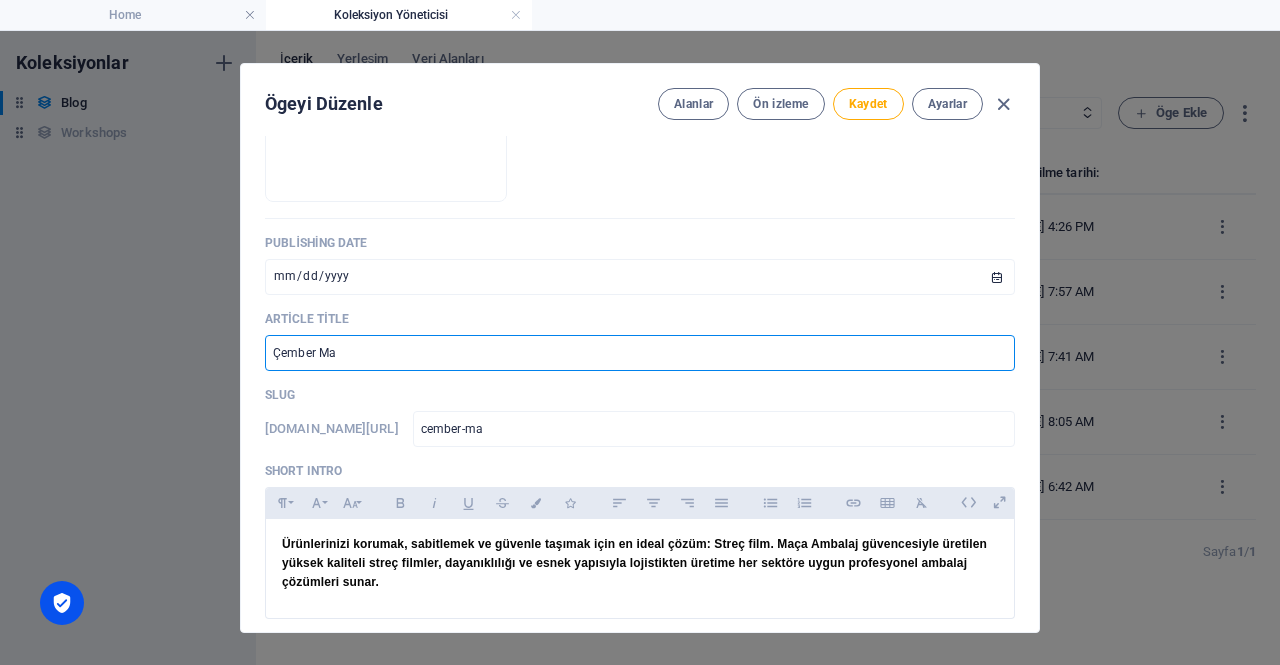 type on "Çember Mak" 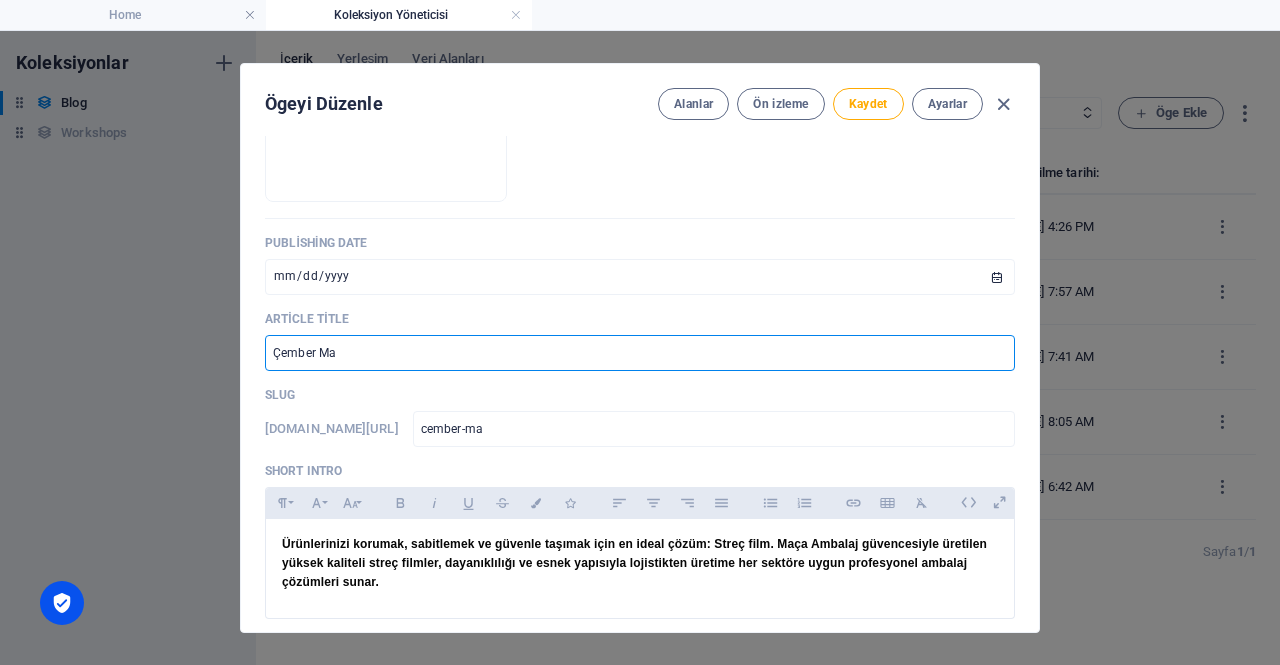 type on "cember-mak" 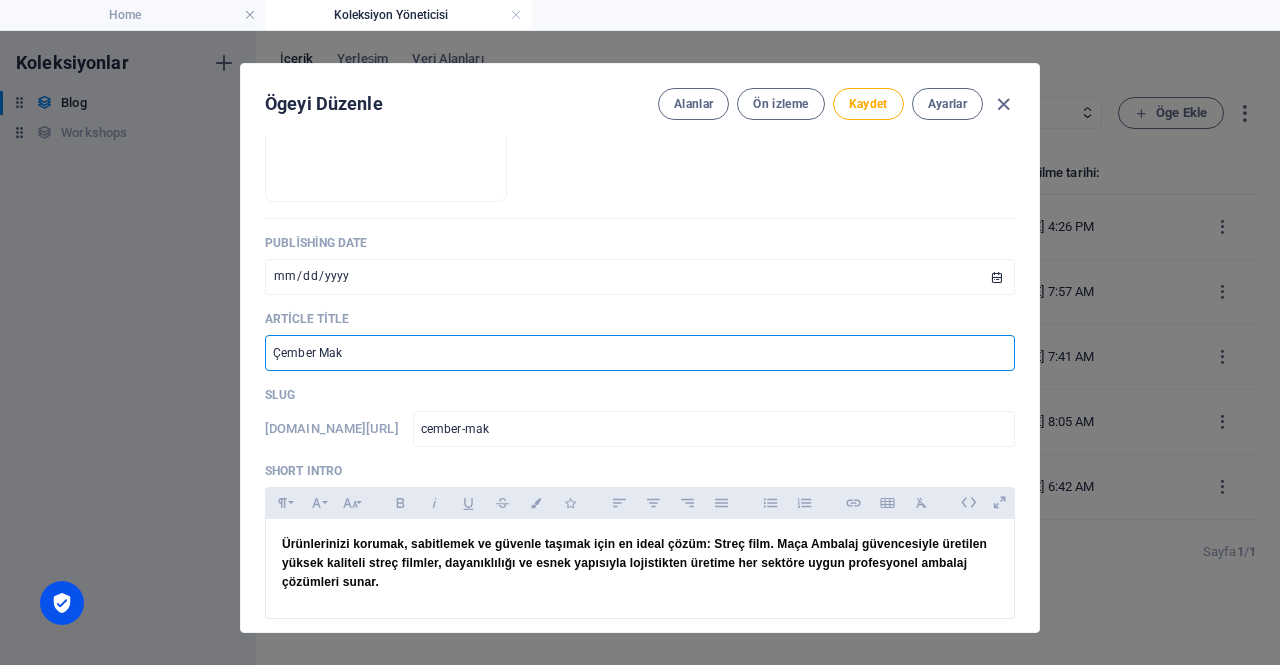type on "[PERSON_NAME]" 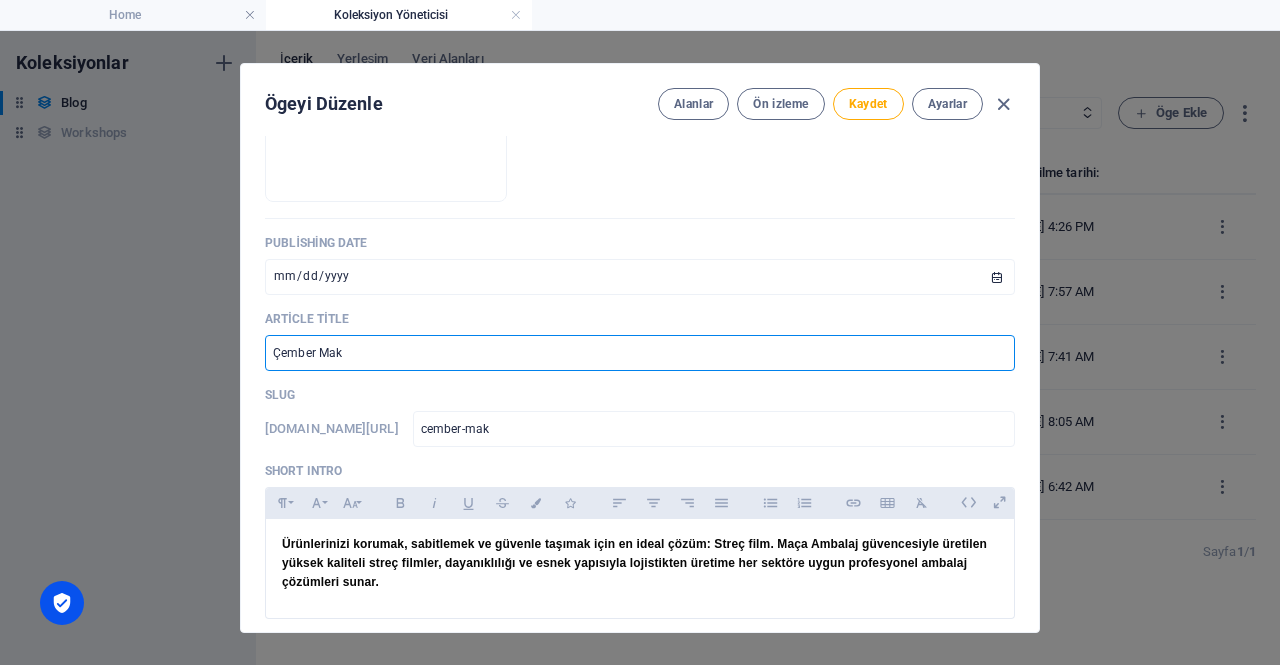 type on "cember-[PERSON_NAME]" 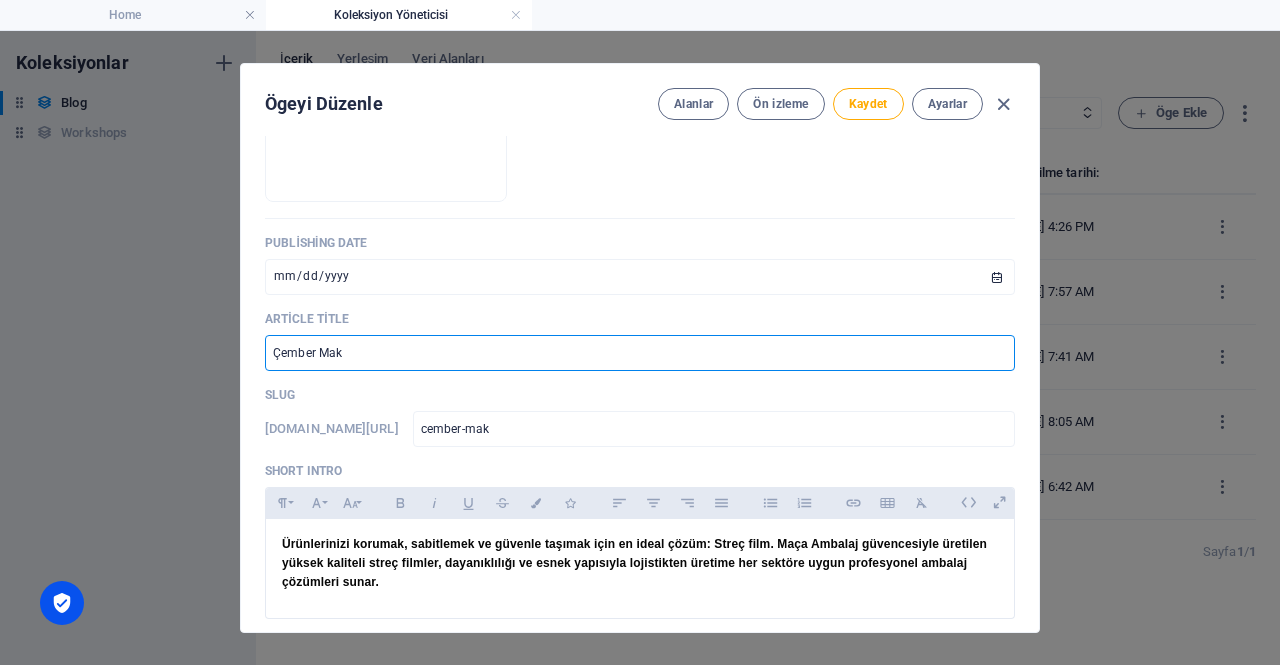 type on "cember-[PERSON_NAME]" 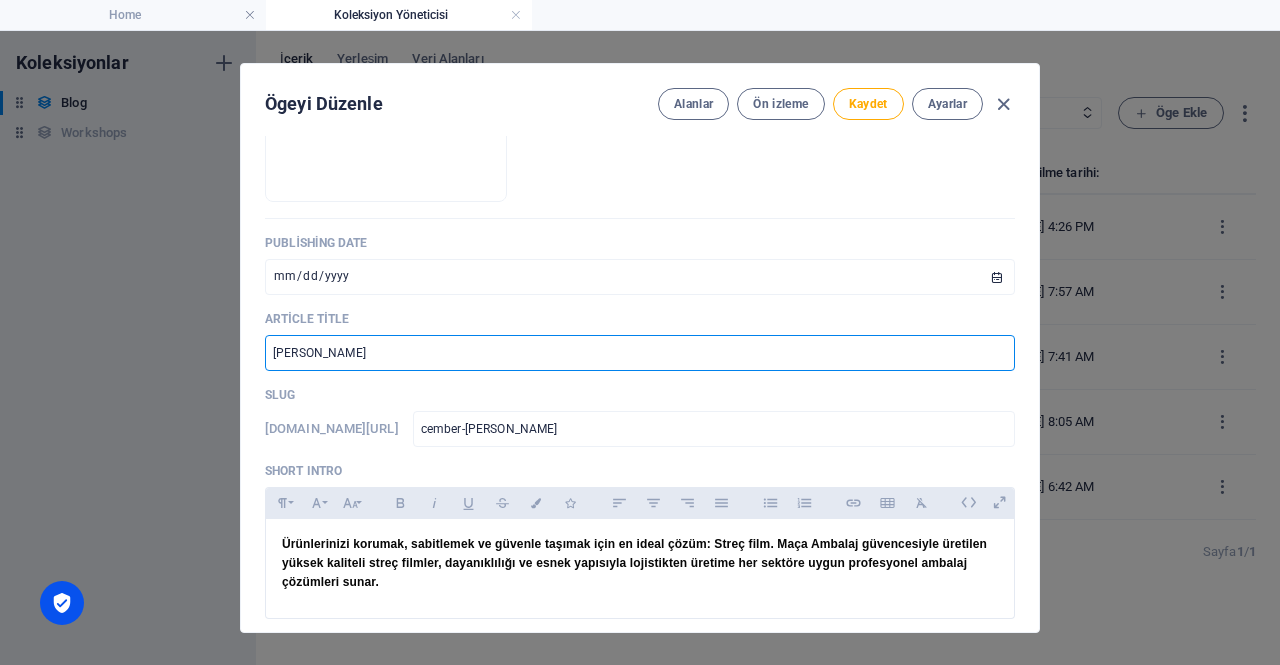 type on "[PERSON_NAME]" 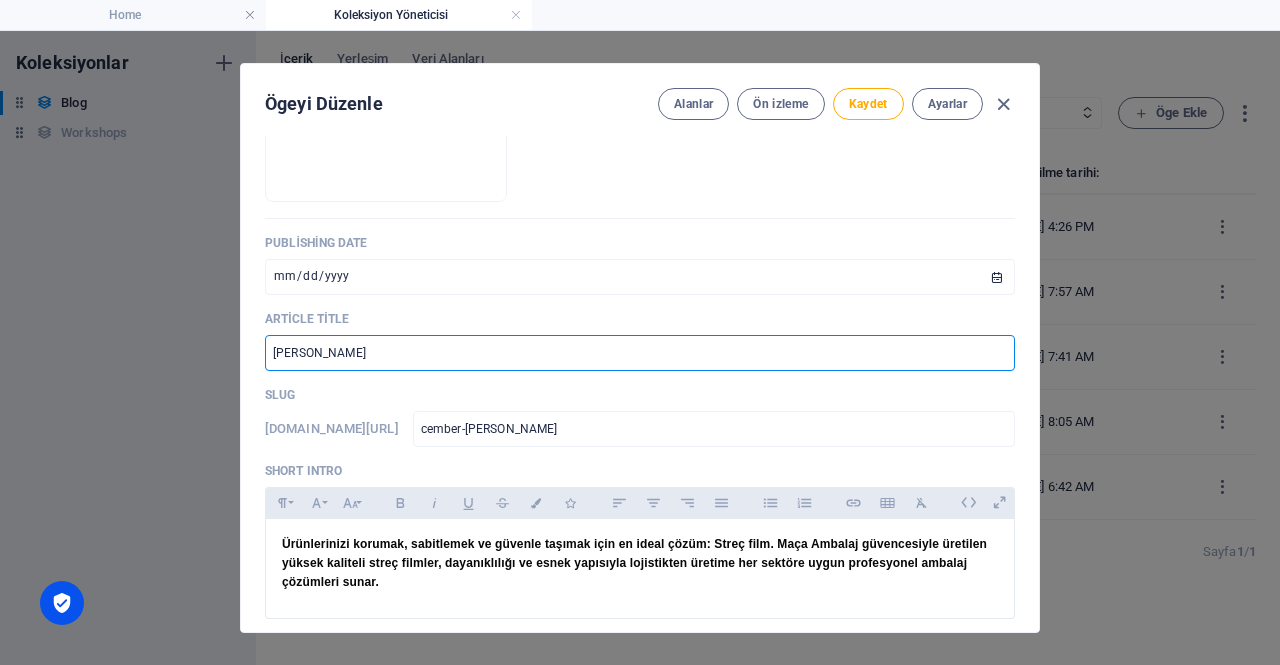 type on "cember-makin" 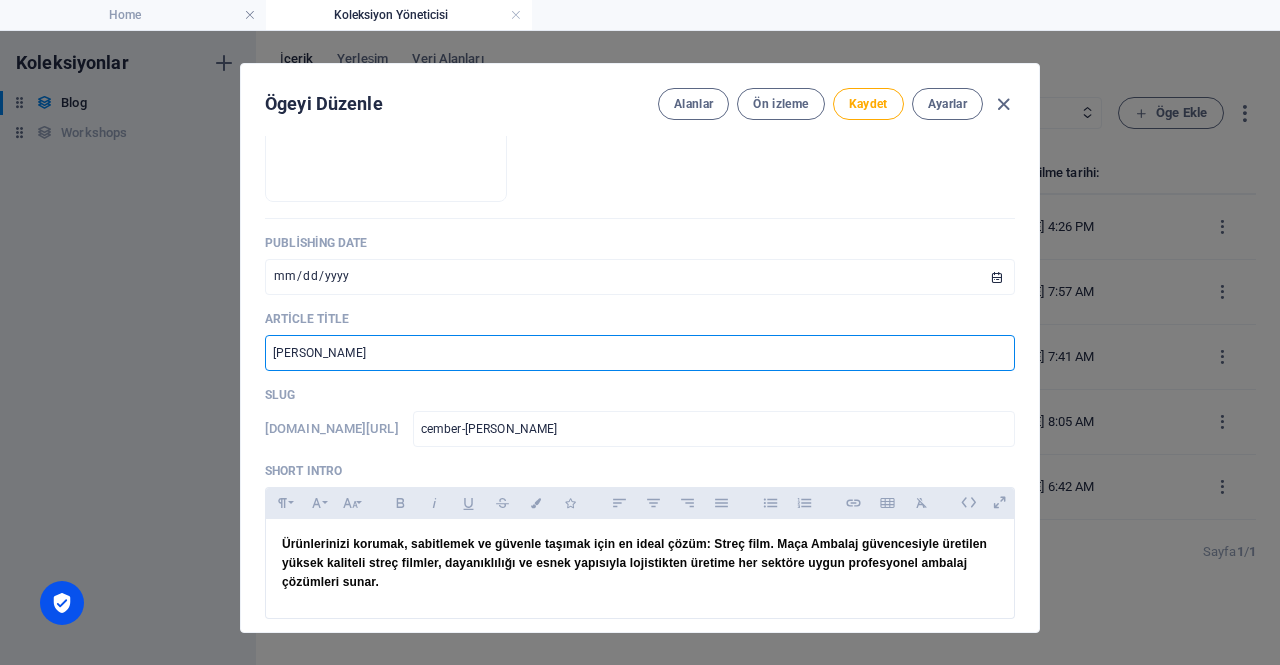 type on "cember-makin" 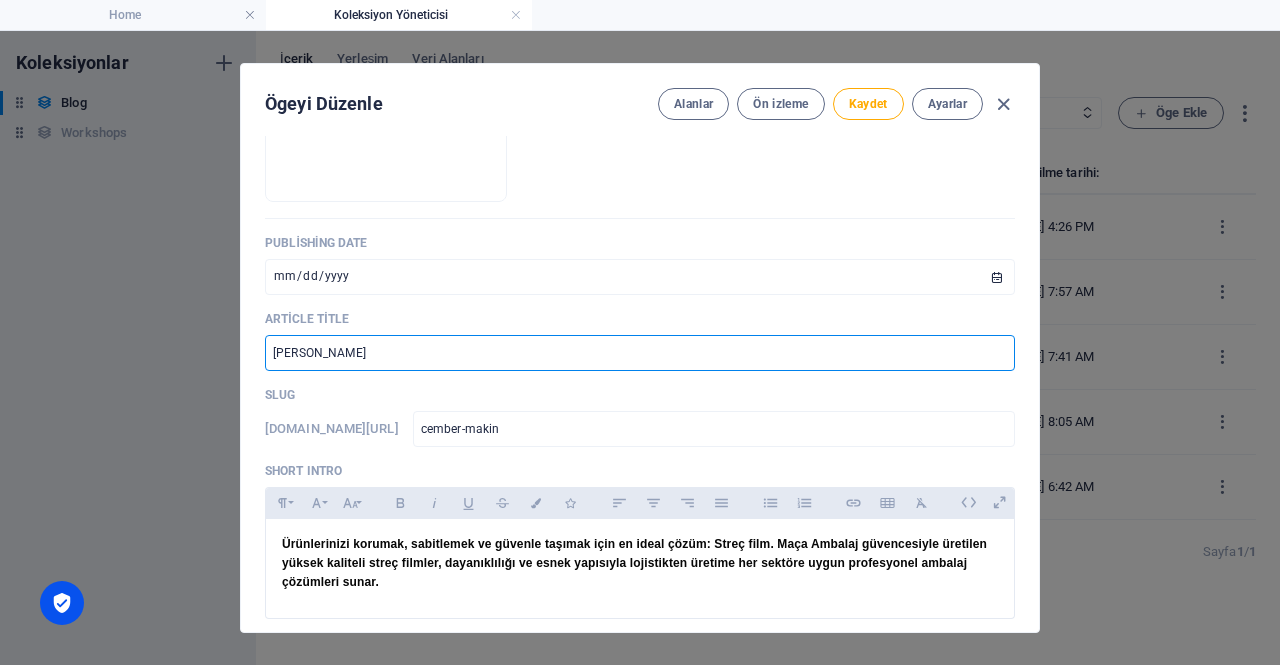 type on "[PERSON_NAME]" 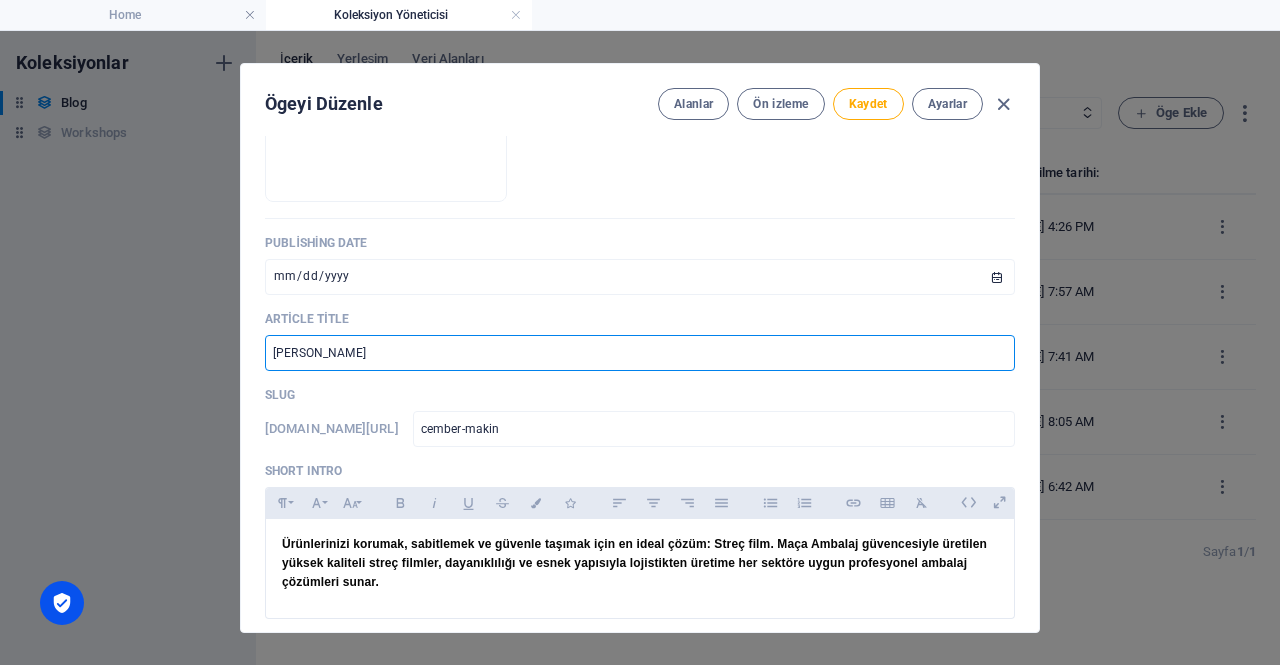 type on "cember-makina" 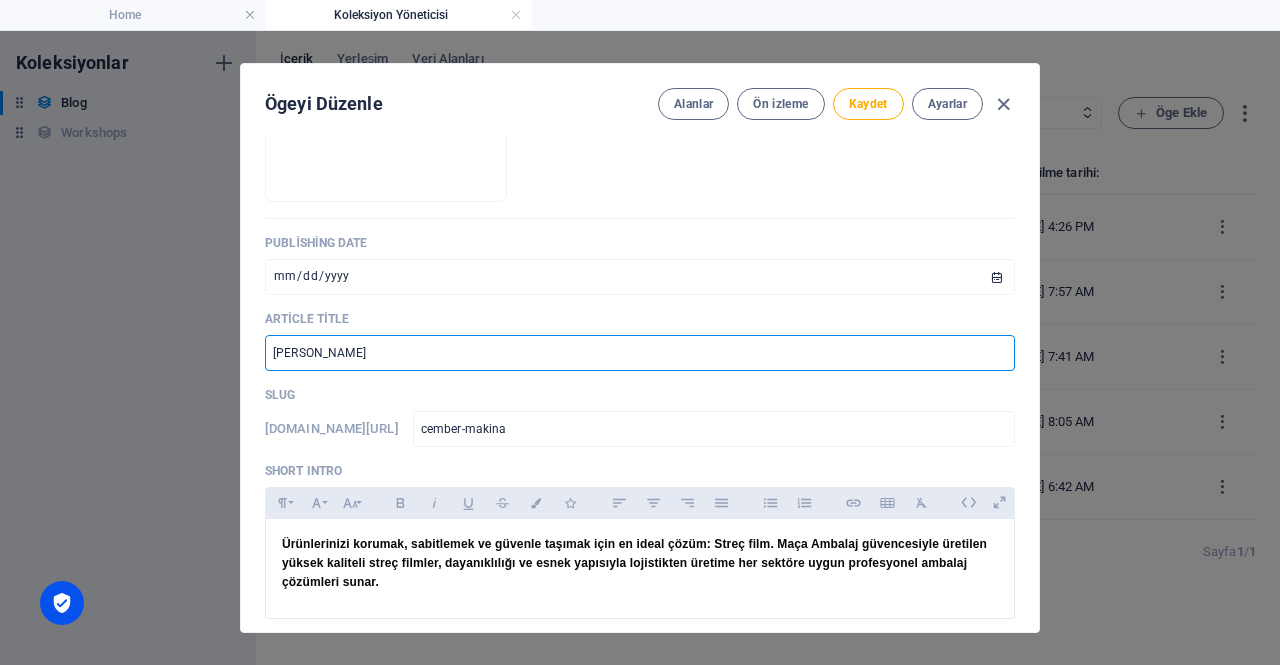 type on "[PERSON_NAME]" 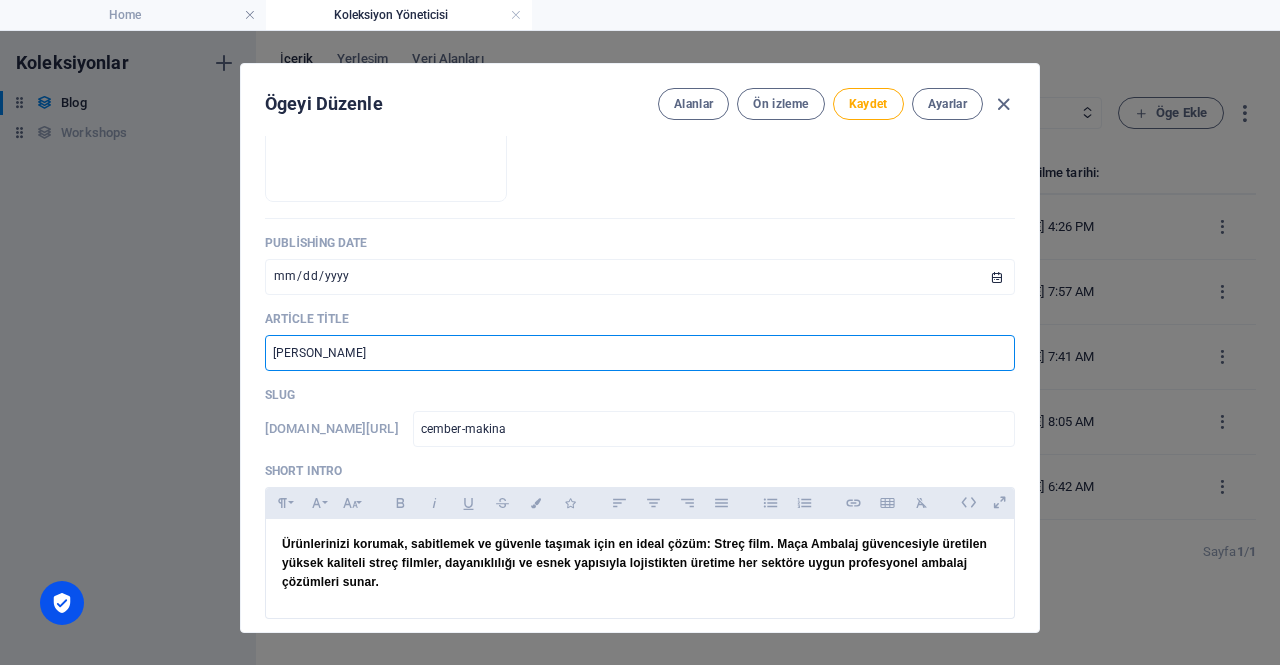type on "cember-makinas" 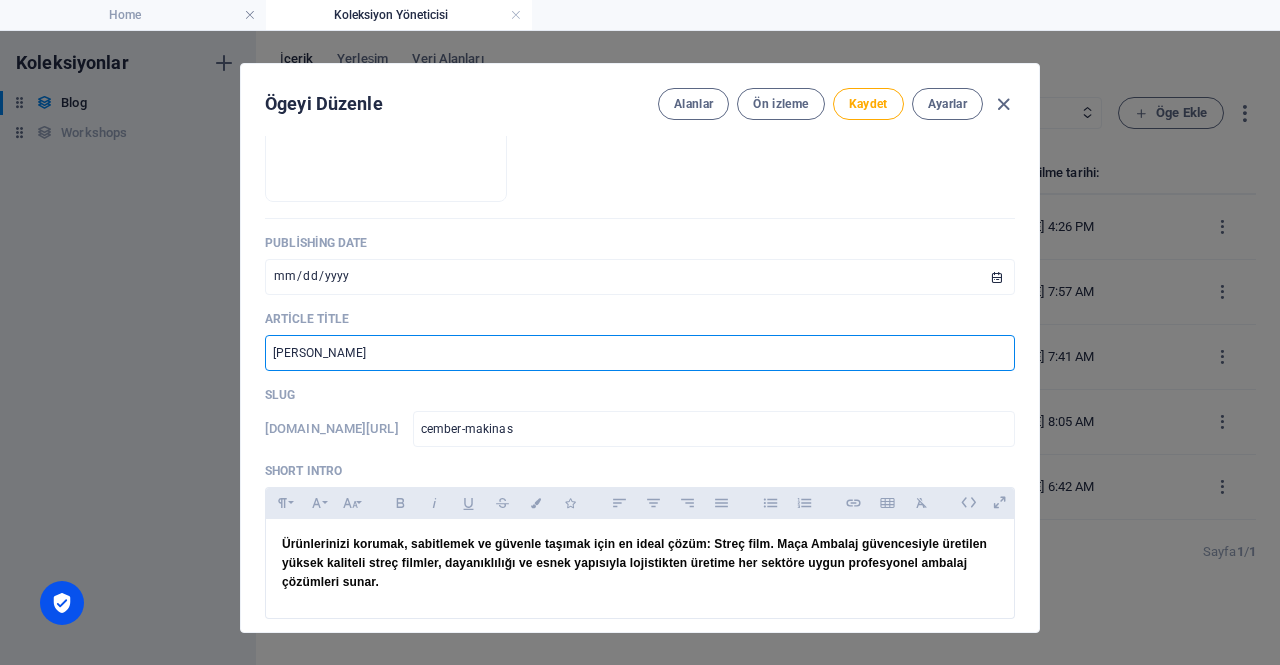 type on "[PERSON_NAME]" 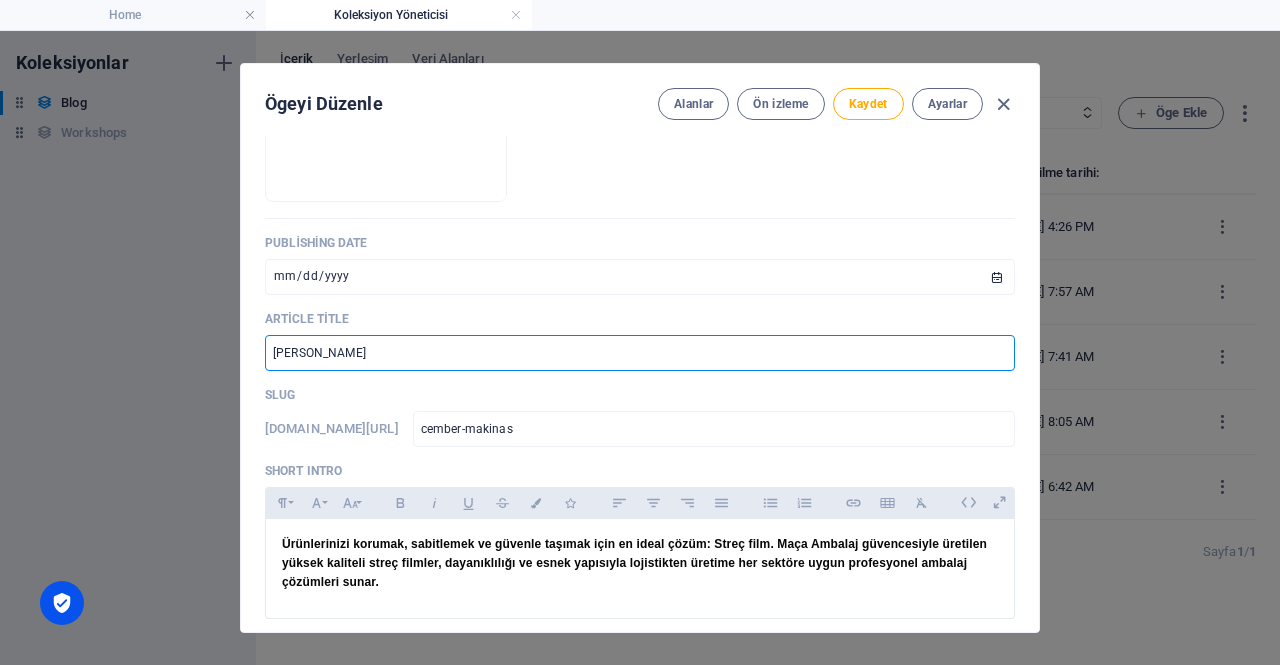 type on "cember-makinass" 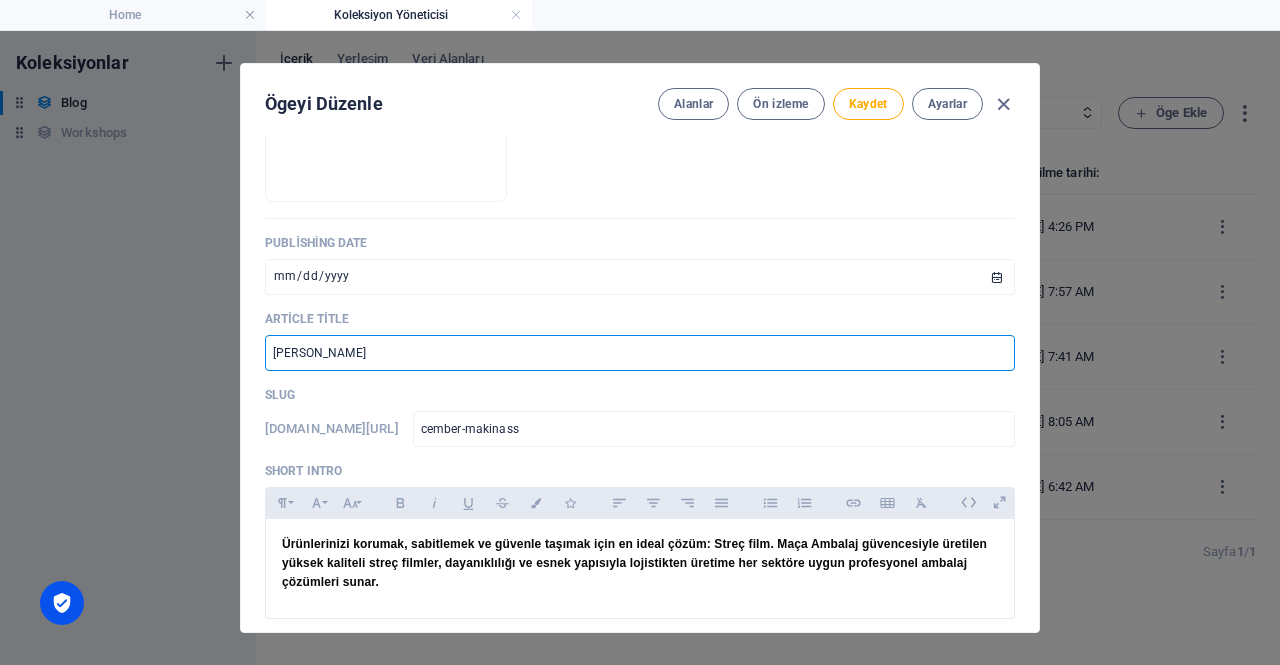 type on "[PERSON_NAME]" 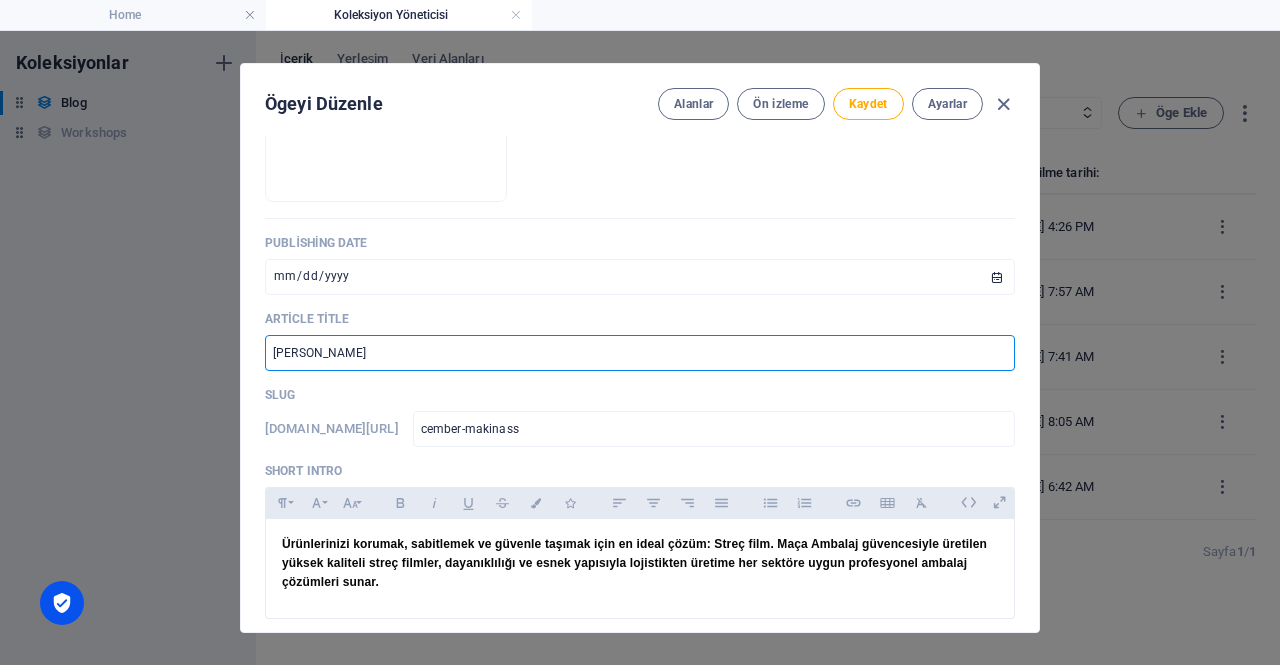 type on "cember-makinas" 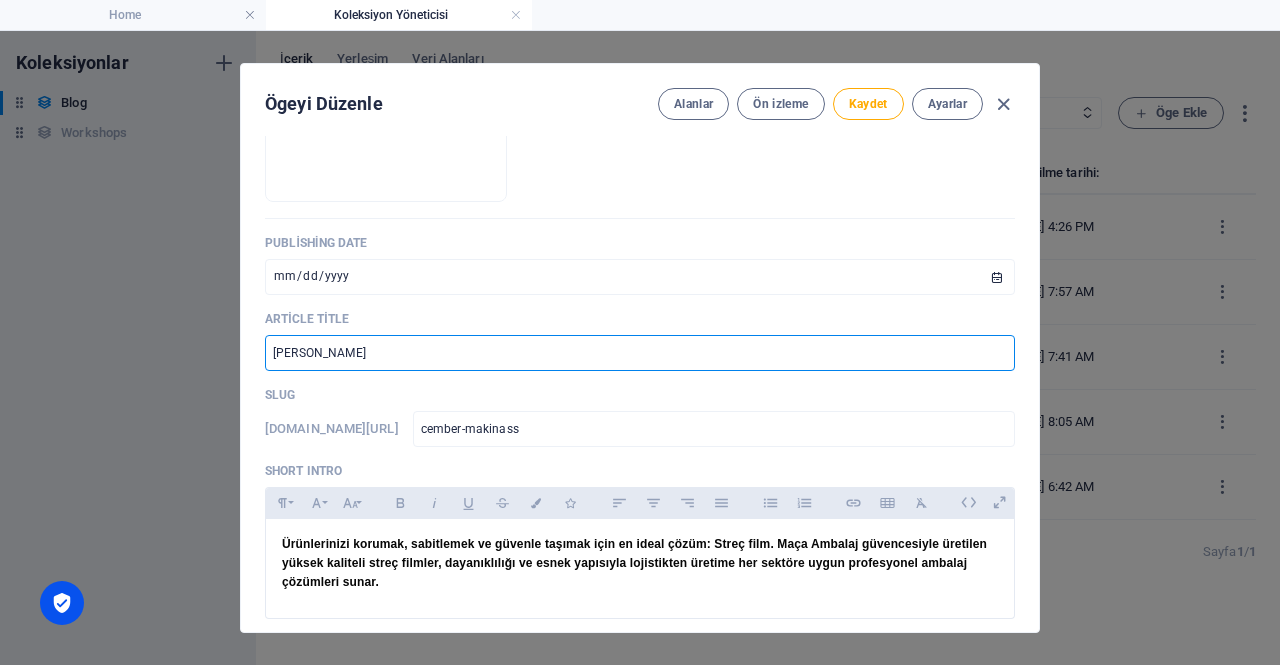 type on "cember-makinas" 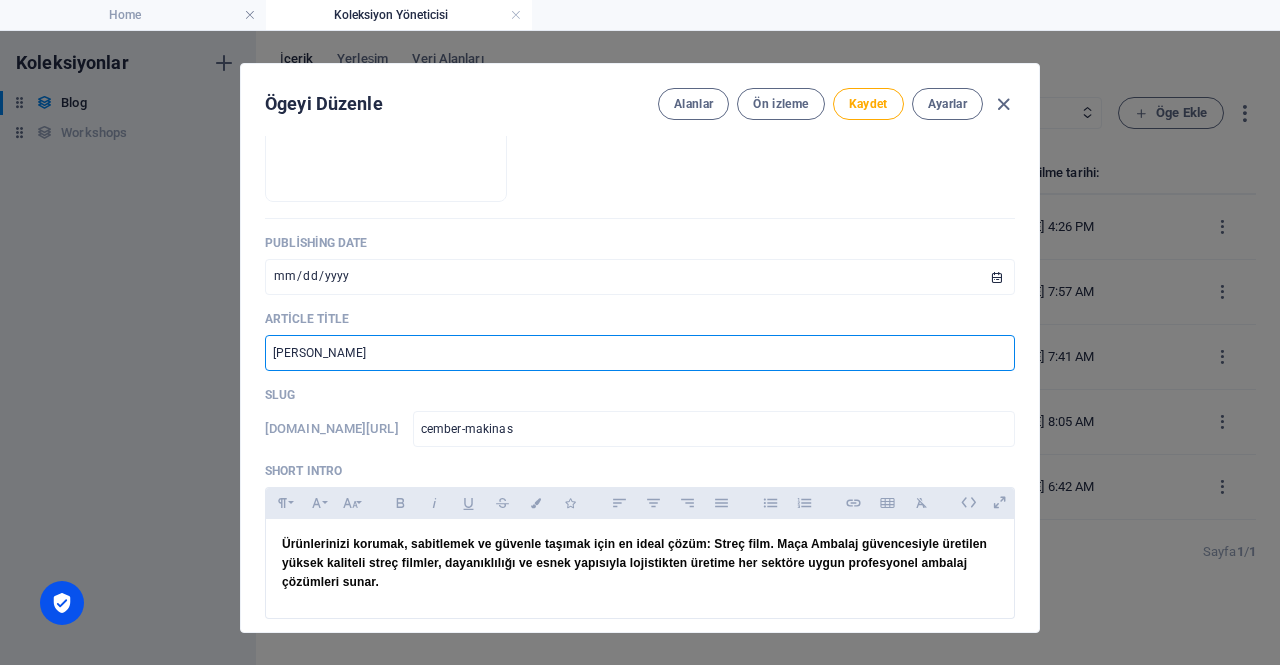 type on "[PERSON_NAME]" 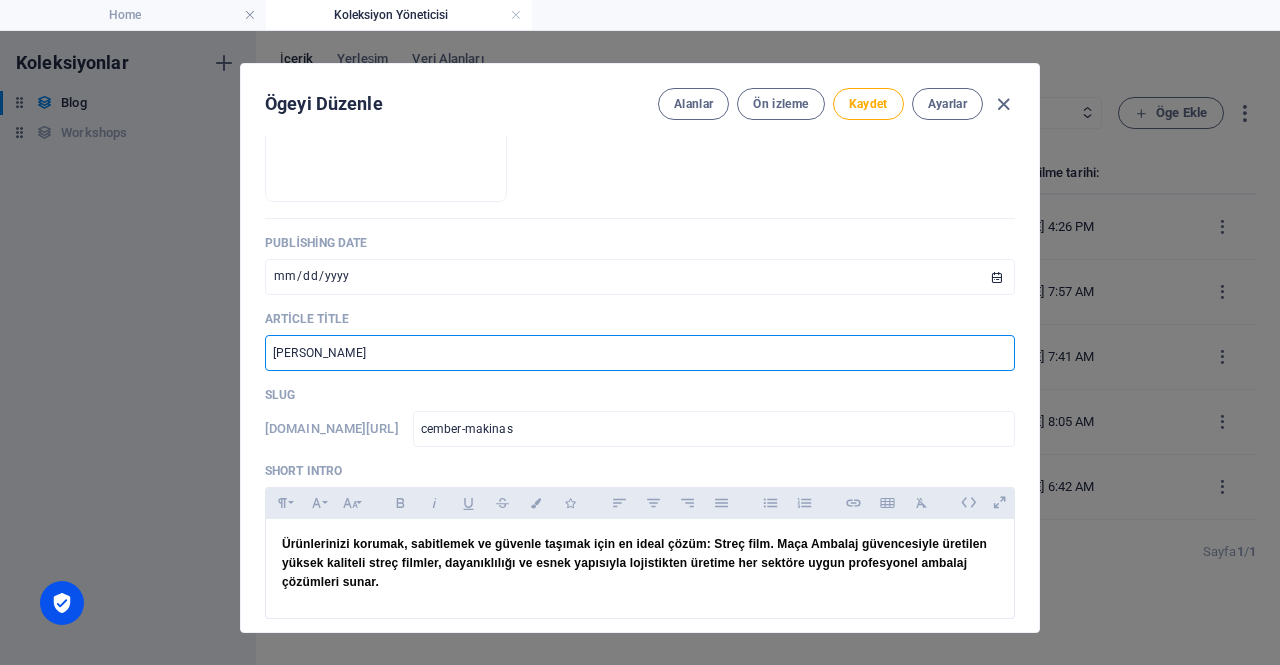 type on "cember-makinasi" 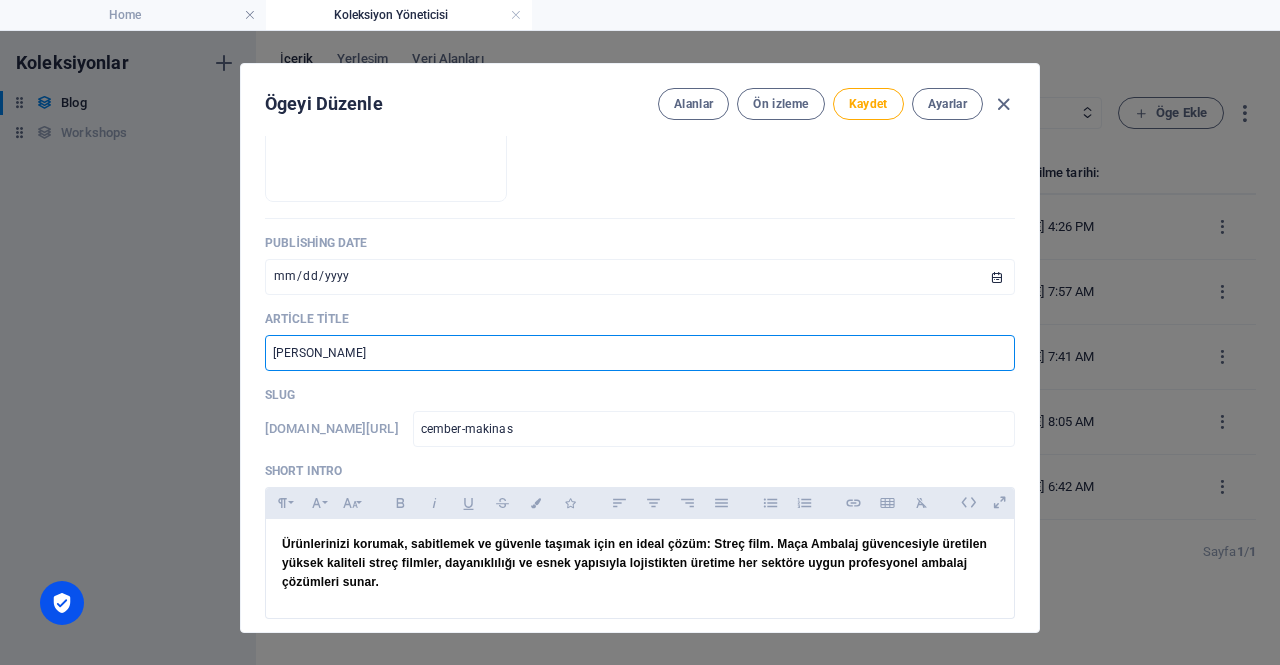 type on "cember-makinasi" 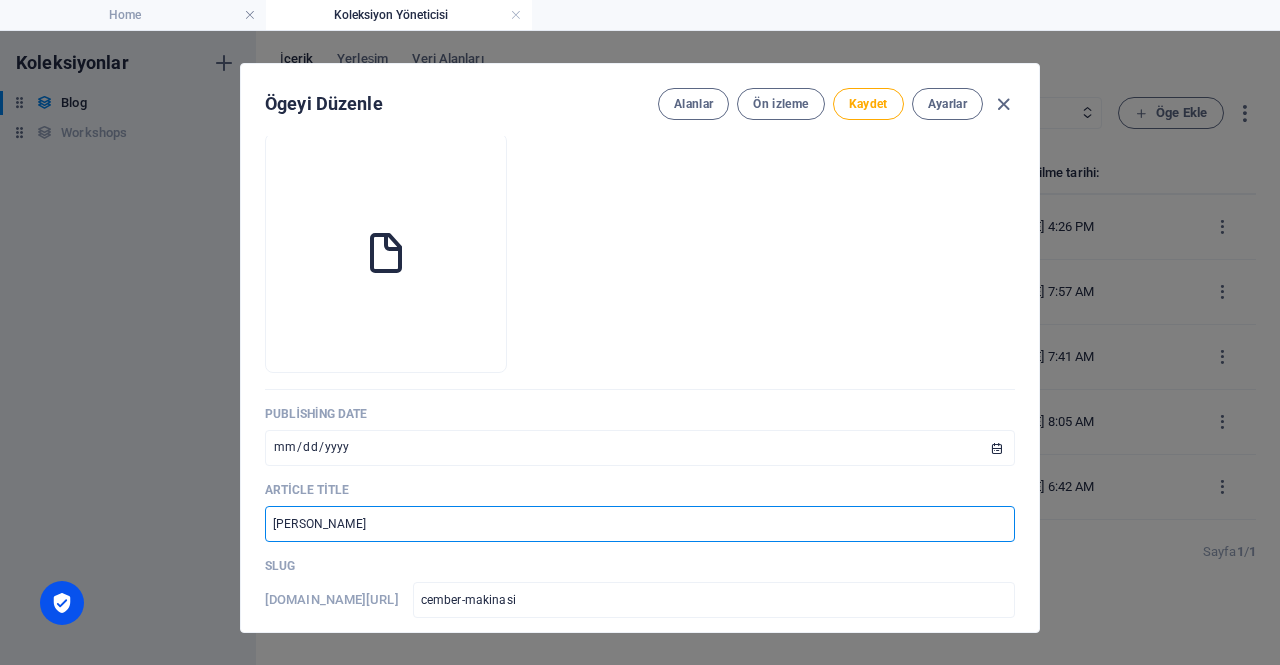 scroll, scrollTop: 0, scrollLeft: 0, axis: both 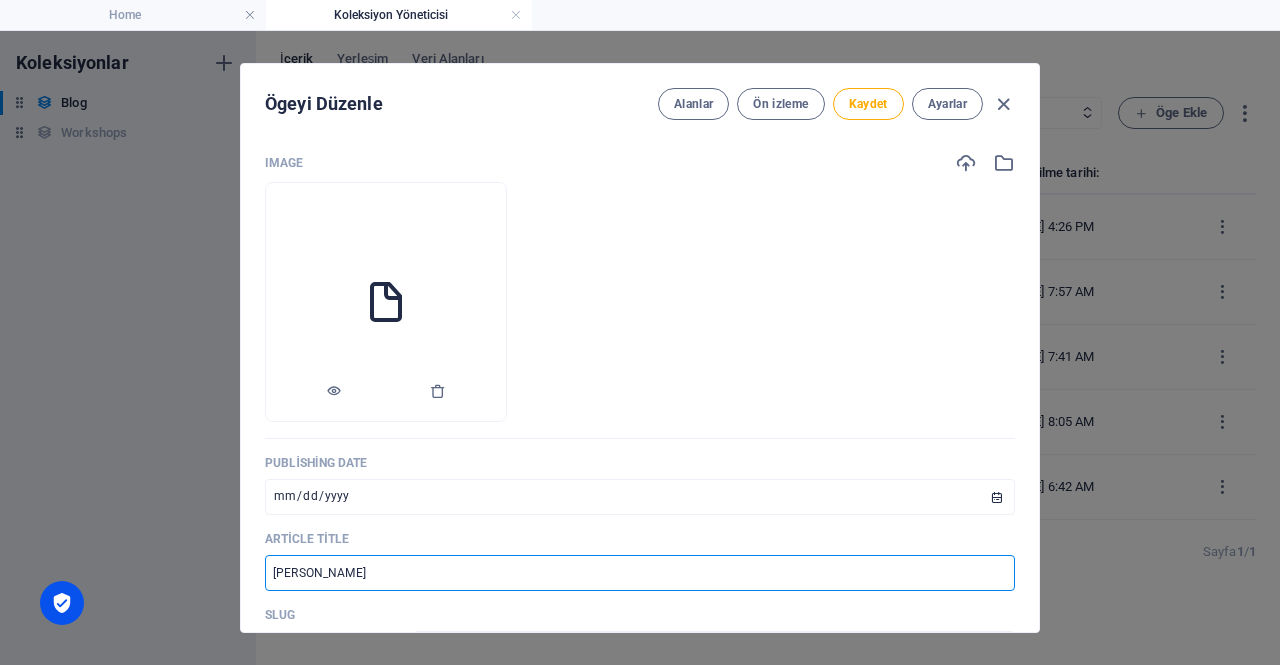 type on "[PERSON_NAME]" 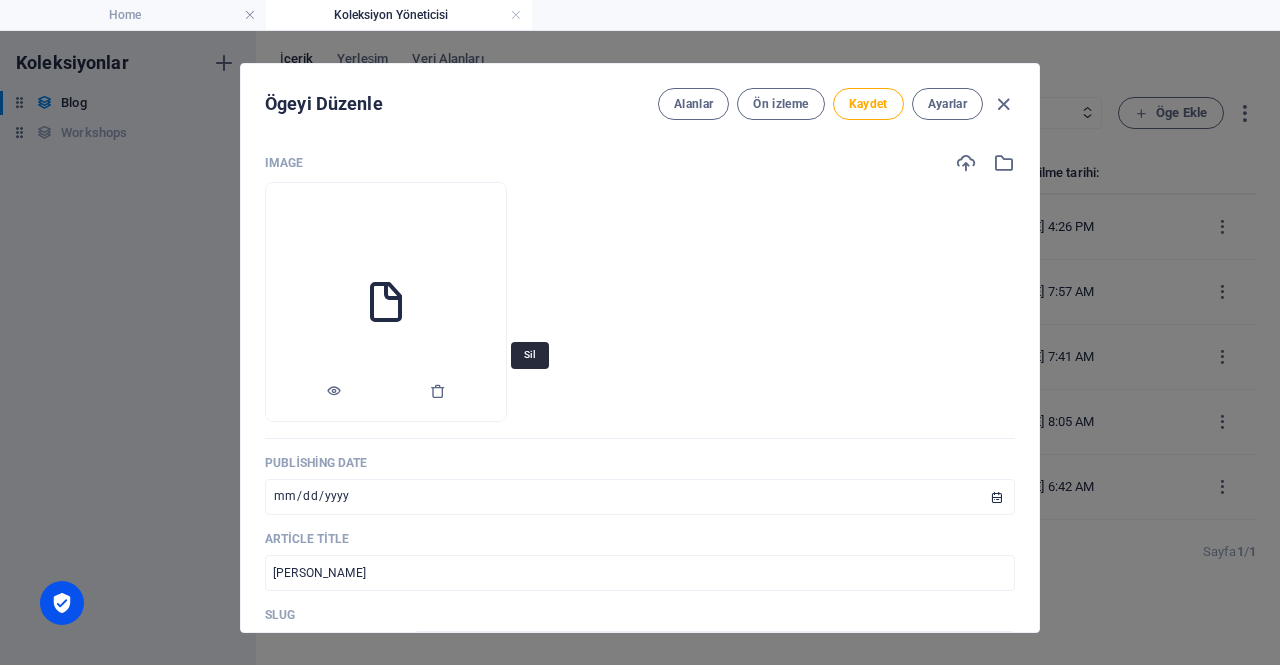 drag, startPoint x: 540, startPoint y: 390, endPoint x: 517, endPoint y: 386, distance: 23.345236 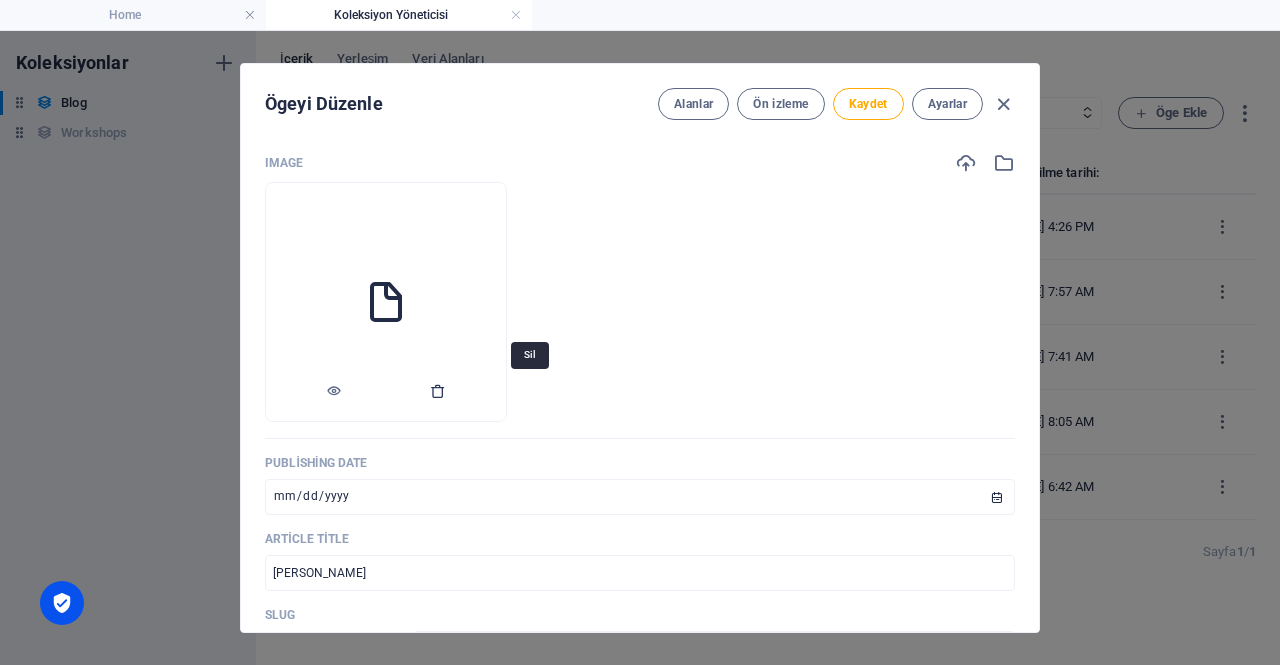 click at bounding box center [438, 391] 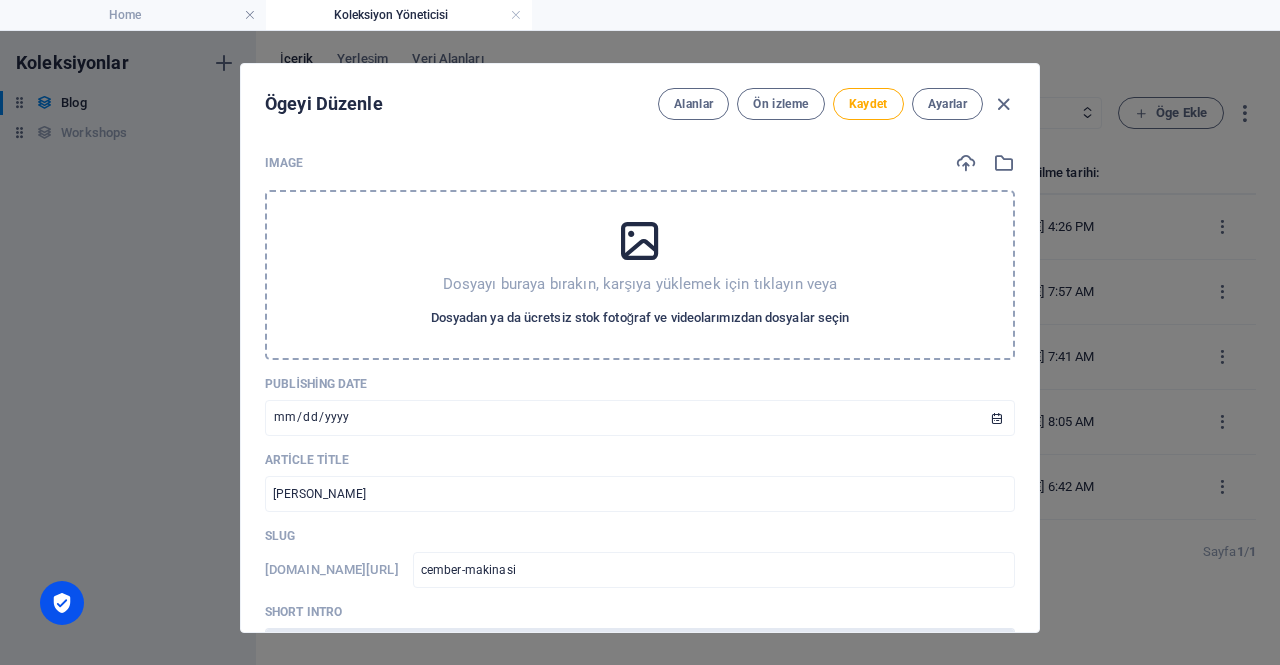 click on "Dosyadan ya da ücretsiz stok fotoğraf ve videolarımızdan dosyalar seçin" at bounding box center [640, 318] 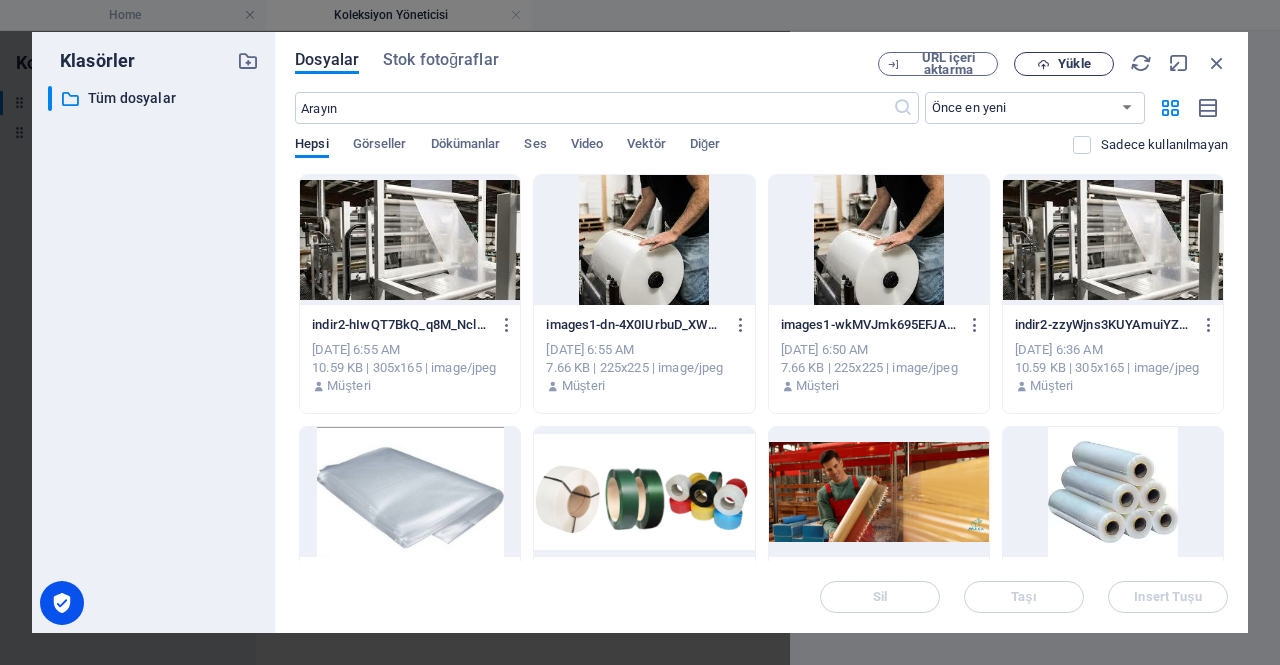 click on "Yükle" at bounding box center [1074, 64] 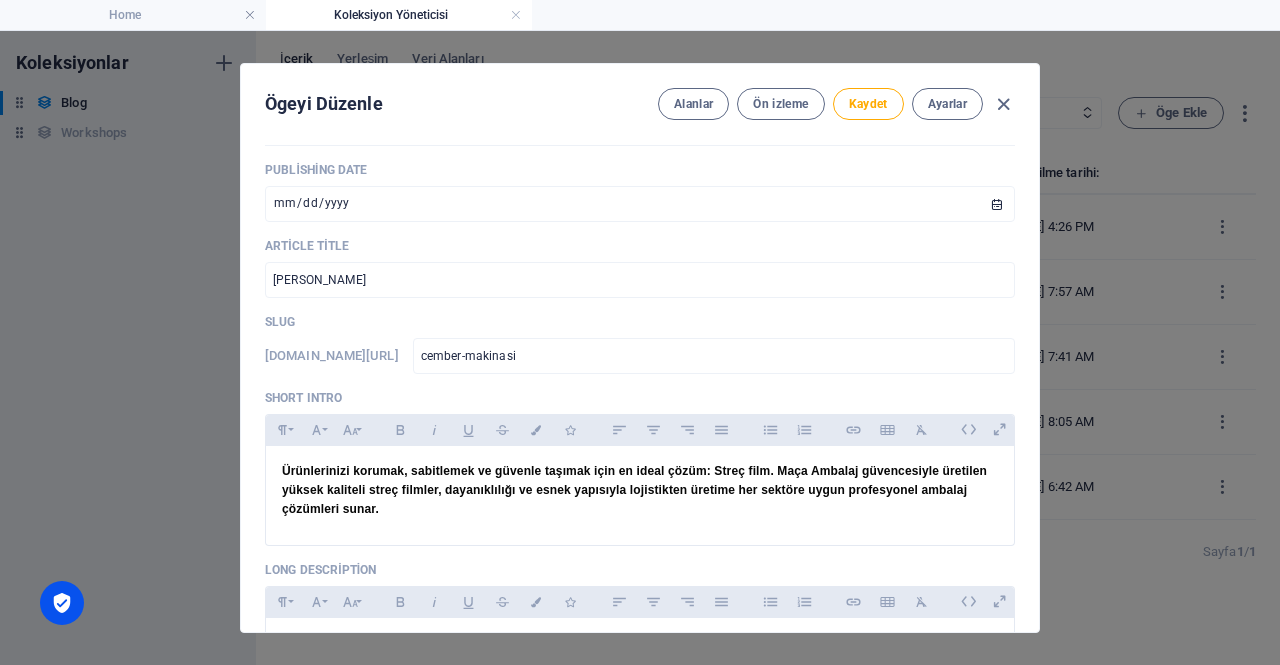 scroll, scrollTop: 294, scrollLeft: 0, axis: vertical 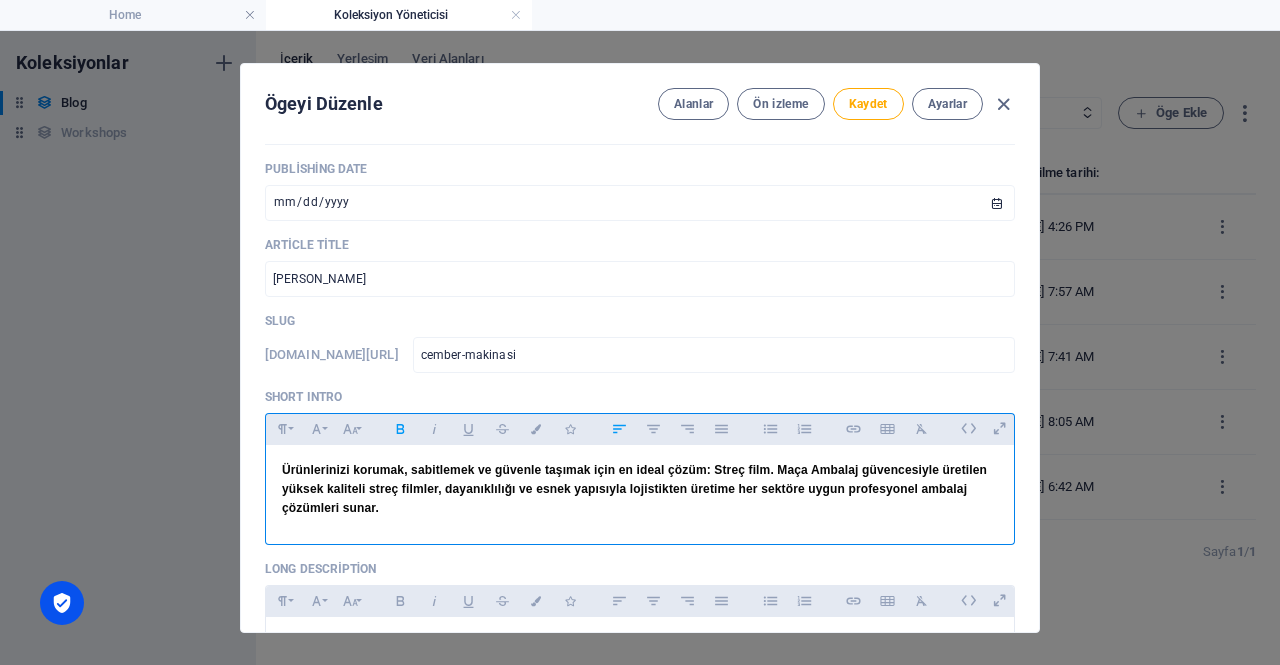 click on "Ürünlerinizi korumak, sabitlemek ve güvenle taşımak için en ideal çözüm: Streç film. Maça Ambalaj güvencesiyle üretilen yüksek kaliteli streç filmler, dayanıklılığı ve esnek yapısıyla lojistikten üretime her sektöre uygun profesyonel ambalaj çözümleri sunar." at bounding box center (640, 490) 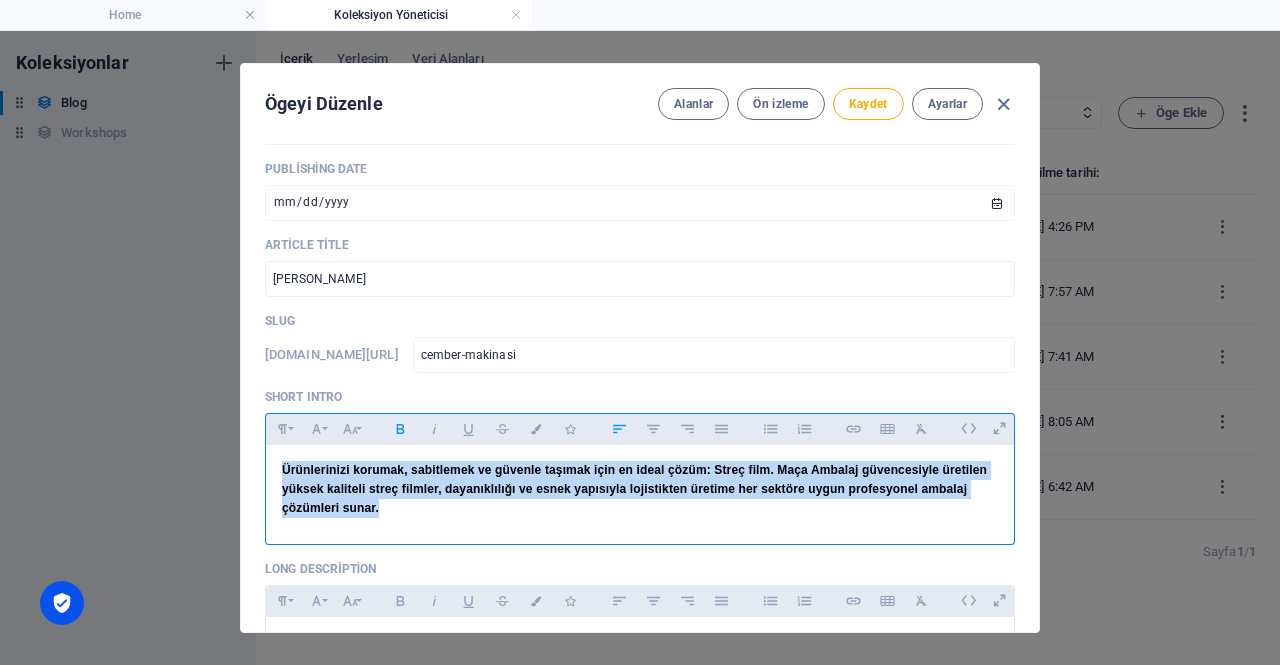 click on "Ürünlerinizi korumak, sabitlemek ve güvenle taşımak için en ideal çözüm: Streç film. Maça Ambalaj güvencesiyle üretilen yüksek kaliteli streç filmler, dayanıklılığı ve esnek yapısıyla lojistikten üretime her sektöre uygun profesyonel ambalaj çözümleri sunar." at bounding box center (640, 490) 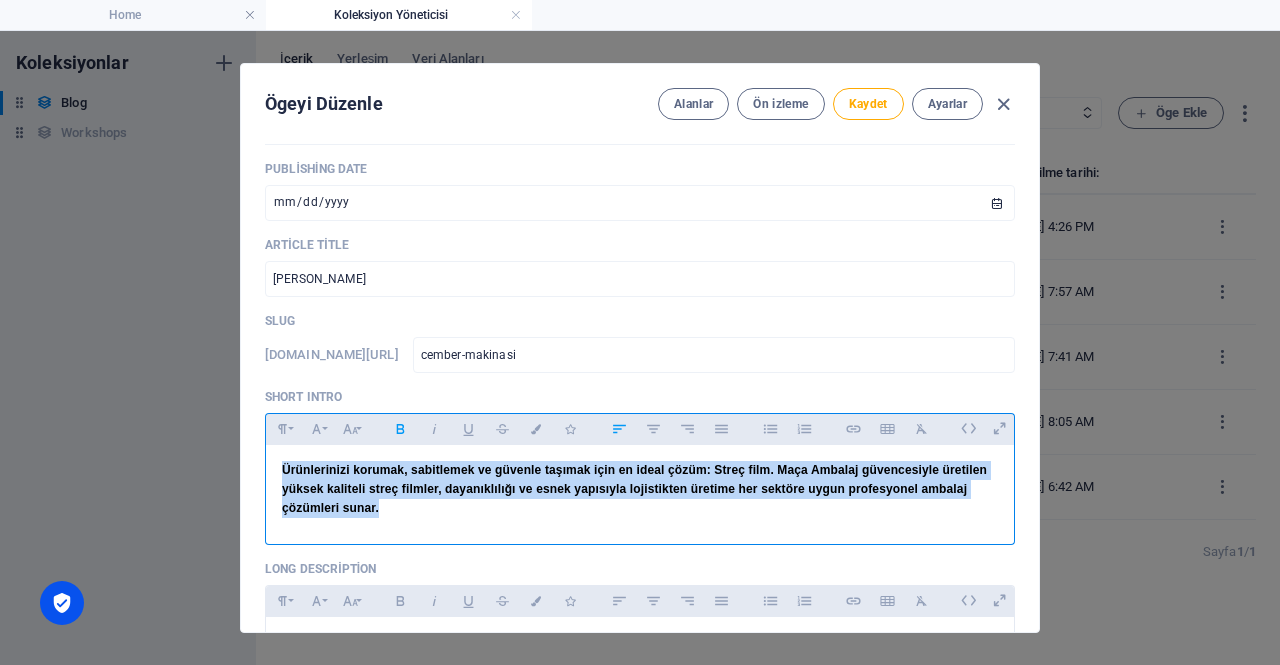 copy on "Ürünlerinizi korumak, sabitlemek ve güvenle taşımak için en ideal çözüm: Streç film. Maça Ambalaj güvencesiyle üretilen yüksek kaliteli streç filmler, dayanıklılığı ve esnek yapısıyla lojistikten üretime her sektöre uygun profesyonel ambalaj çözümleri sunar." 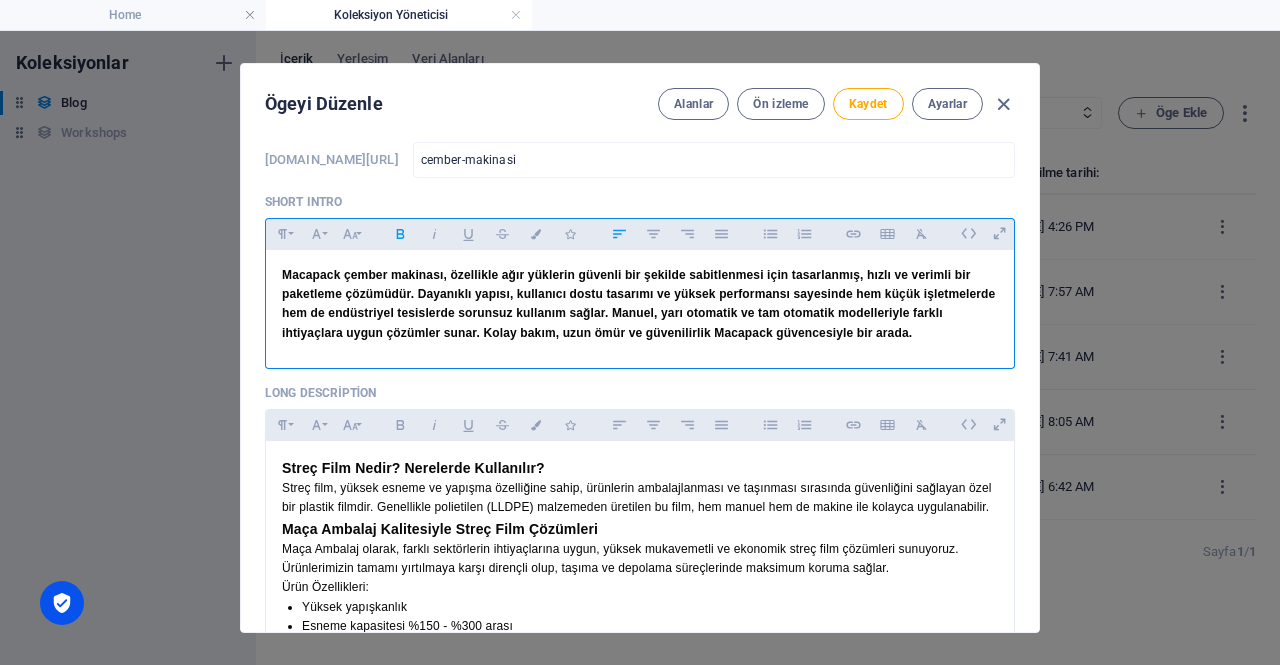 scroll, scrollTop: 490, scrollLeft: 0, axis: vertical 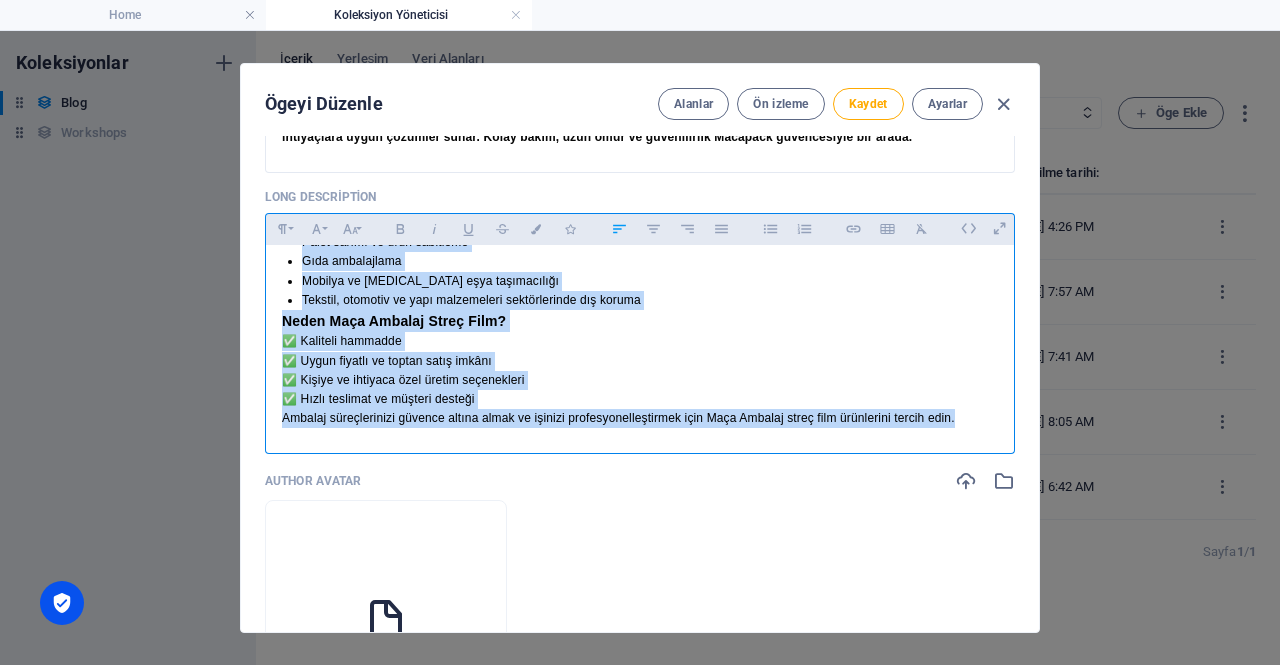 drag, startPoint x: 282, startPoint y: 473, endPoint x: 1026, endPoint y: 461, distance: 744.09674 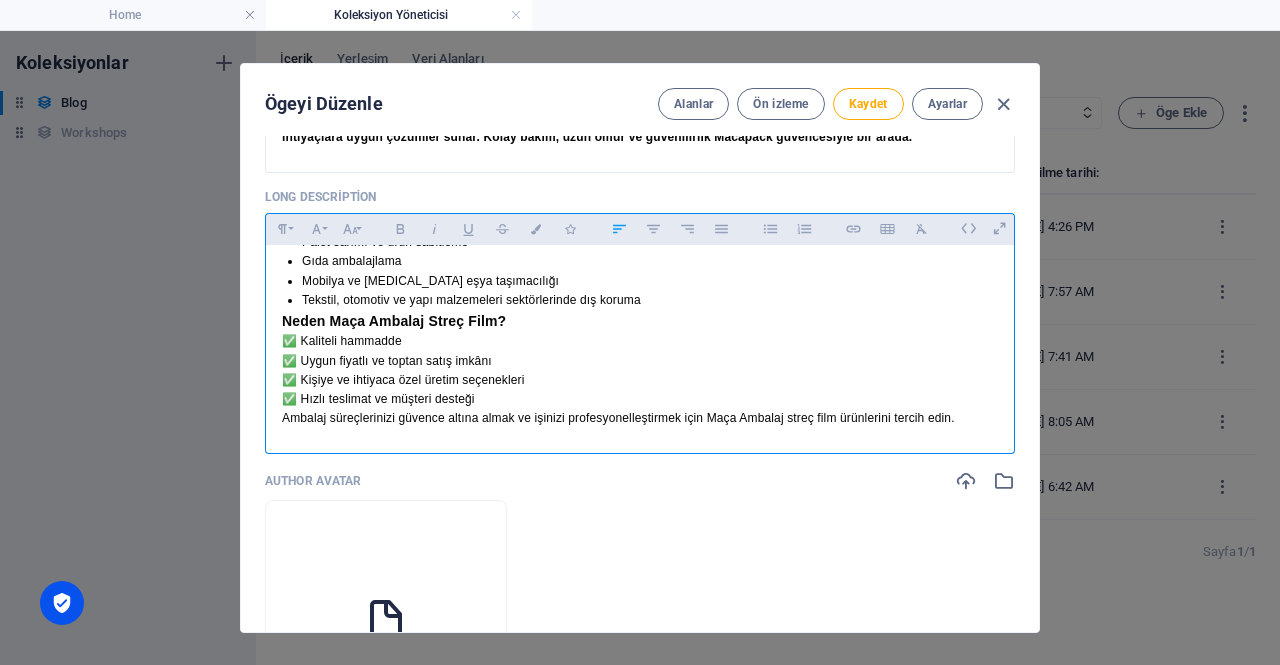 scroll, scrollTop: 392, scrollLeft: 0, axis: vertical 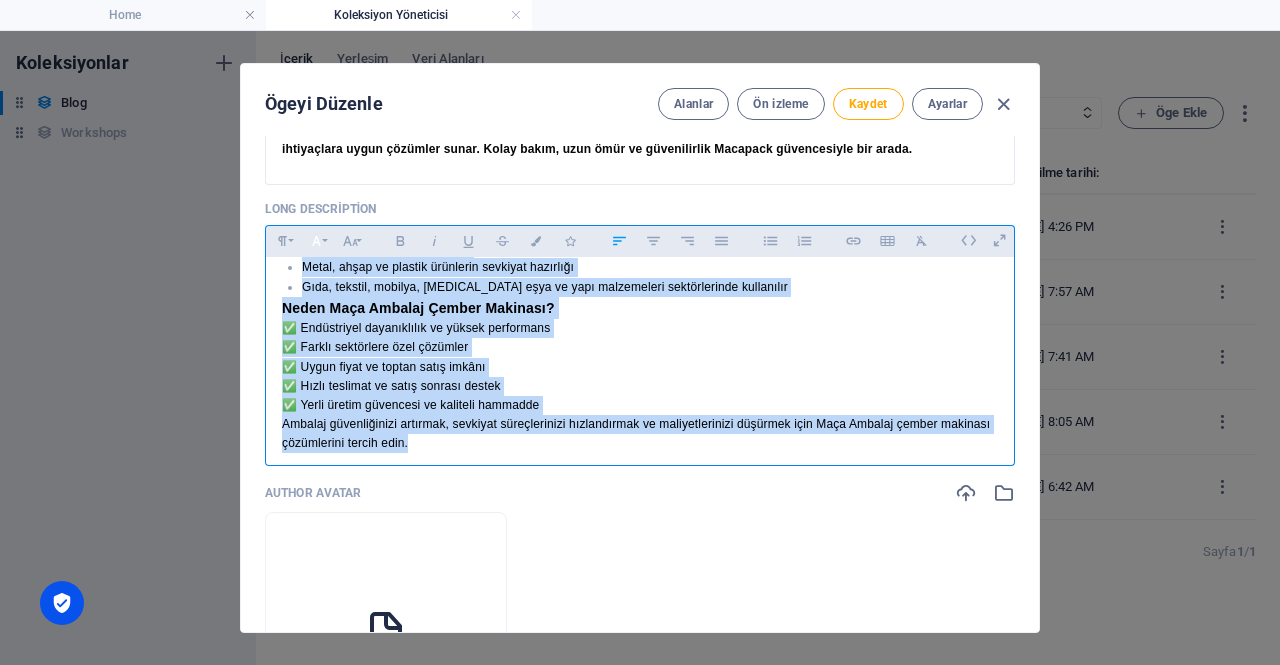click 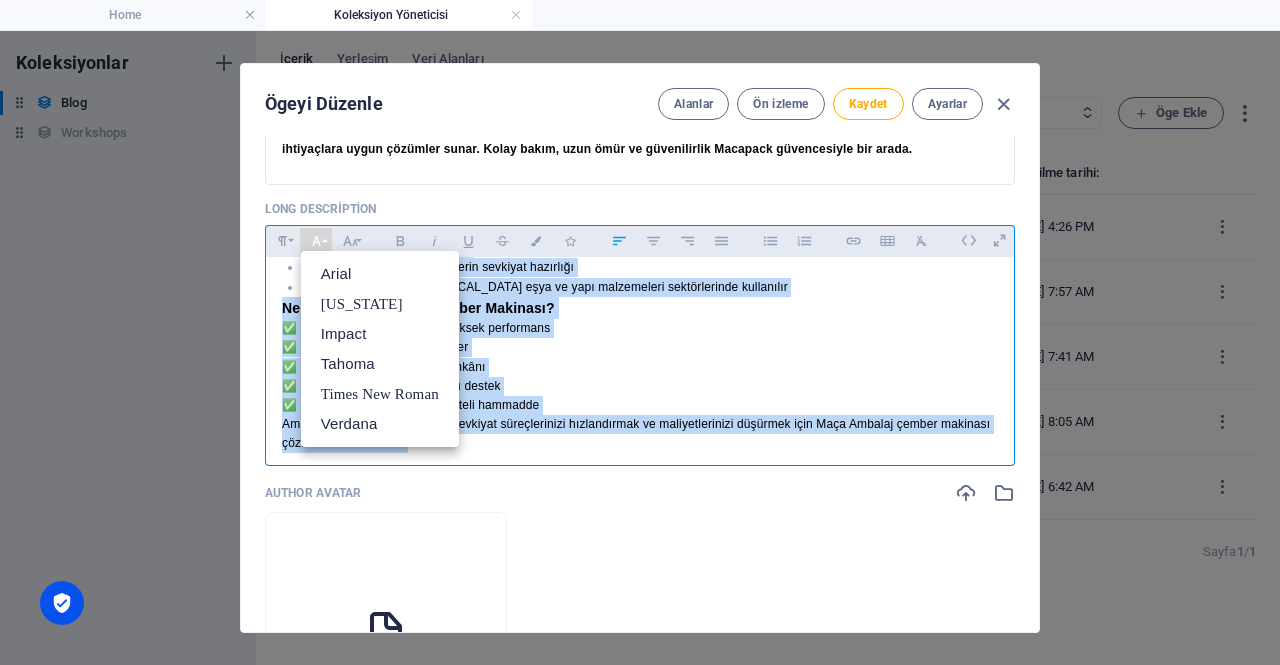 click on "✅ Endüstriyel dayanıklılık ve yüksek performans ✅ Farklı sektörlere özel çözümler ✅ Uygun fiyat ve toptan satış imkânı ✅ Hızlı teslimat ve satış sonrası destek ✅ Yerli üretim güvencesi ve kaliteli hammadde" at bounding box center (640, 367) 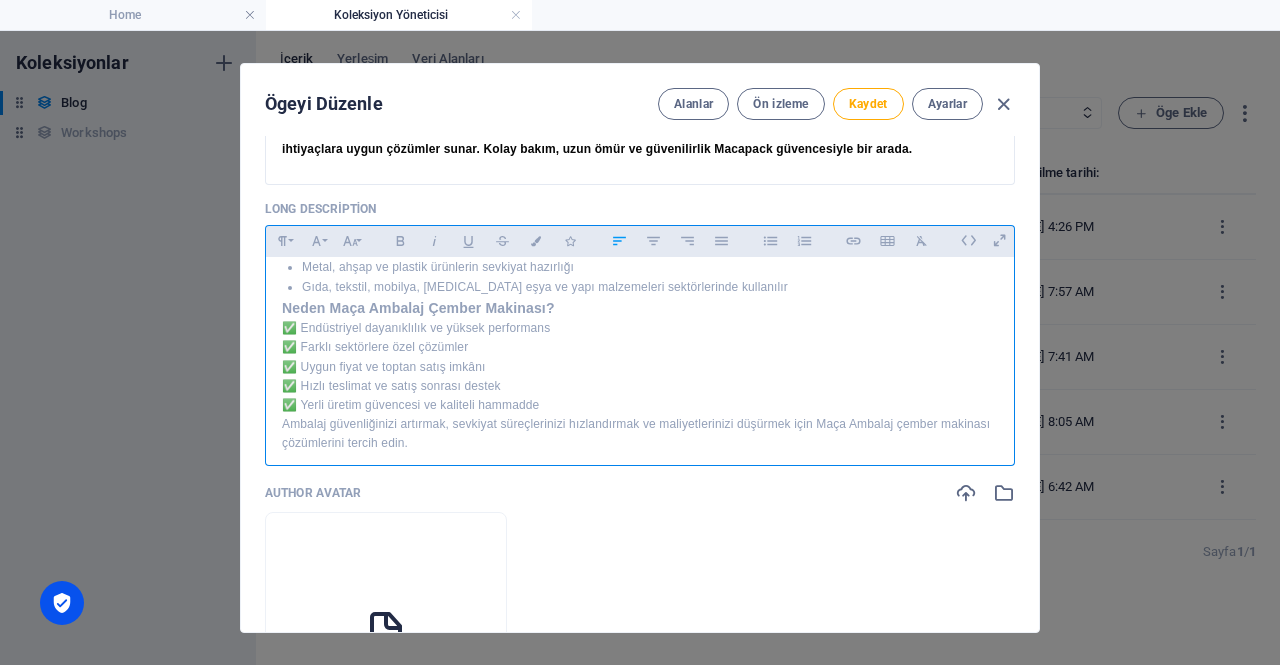 scroll, scrollTop: 406, scrollLeft: 0, axis: vertical 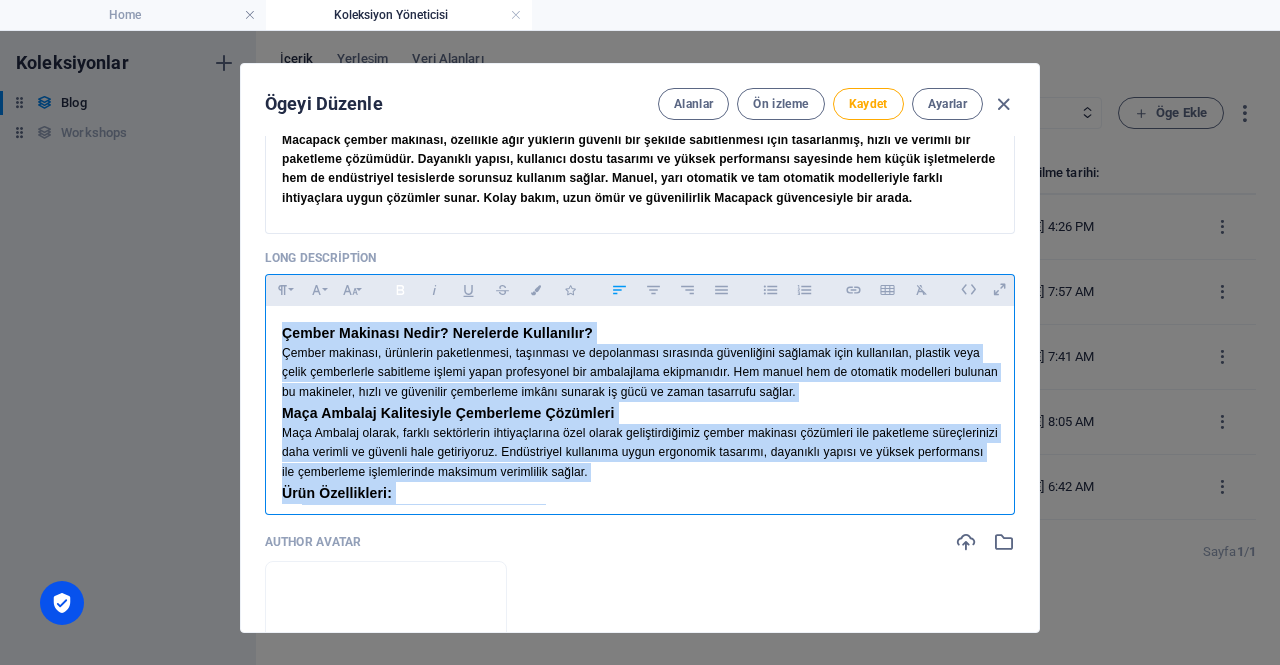 click 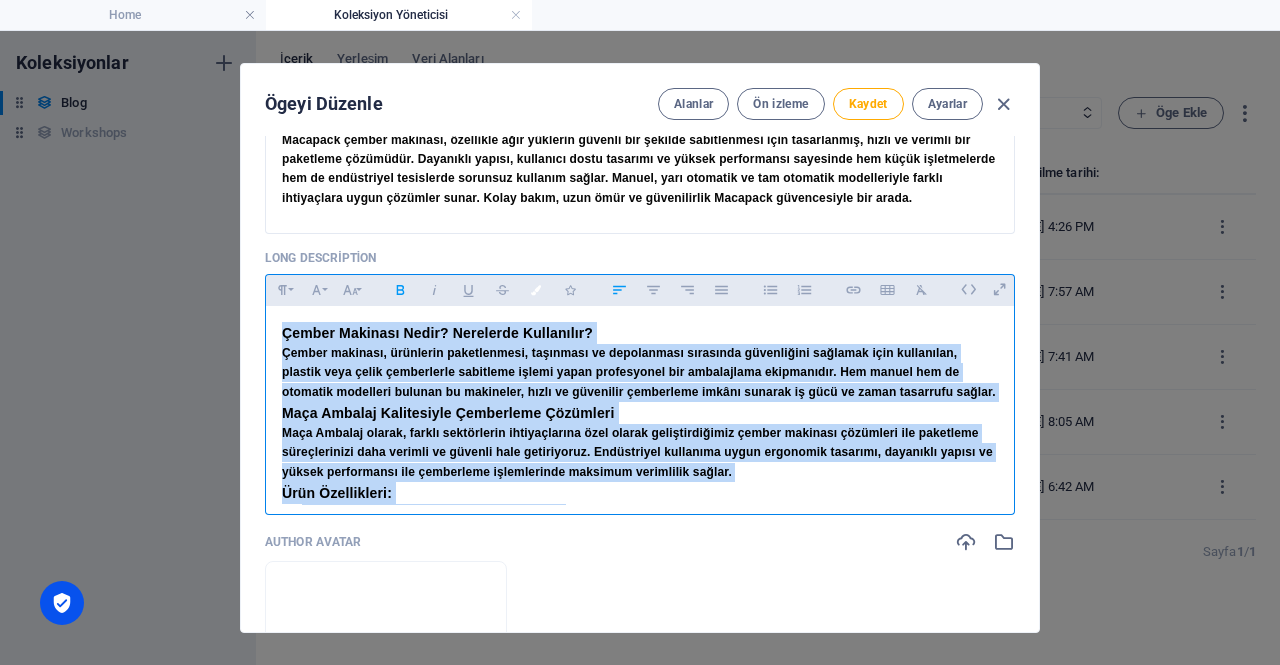 click at bounding box center [536, 290] 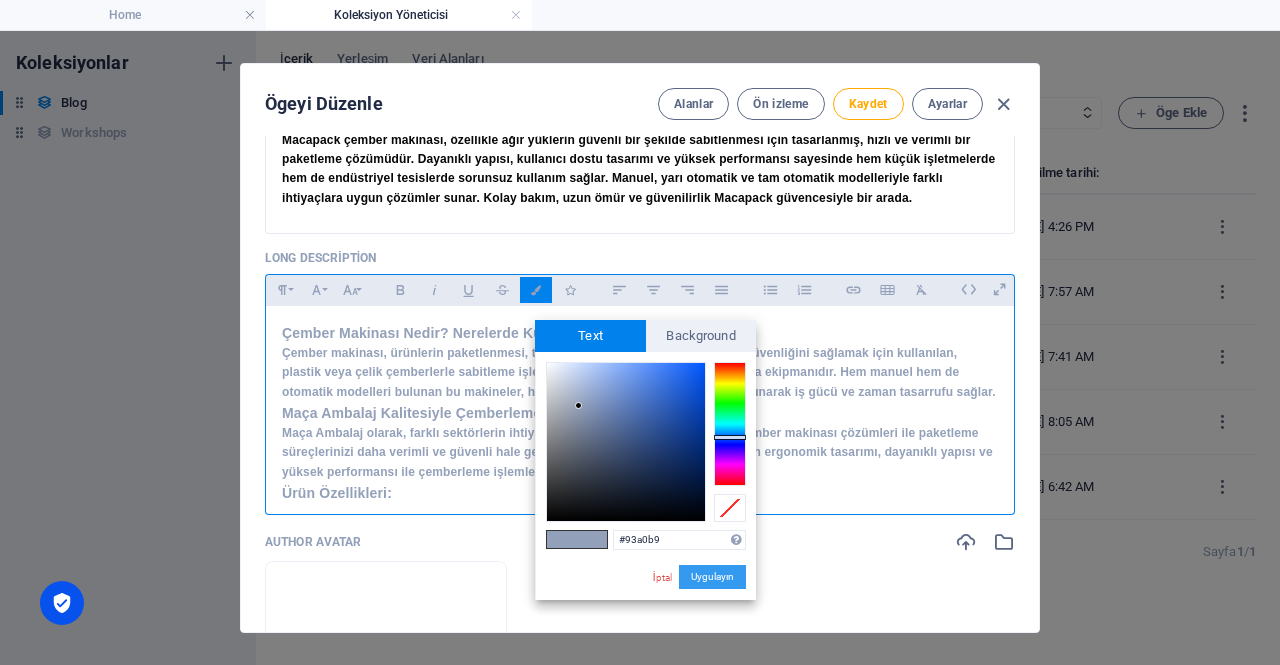 click on "Uygulayın" at bounding box center (712, 577) 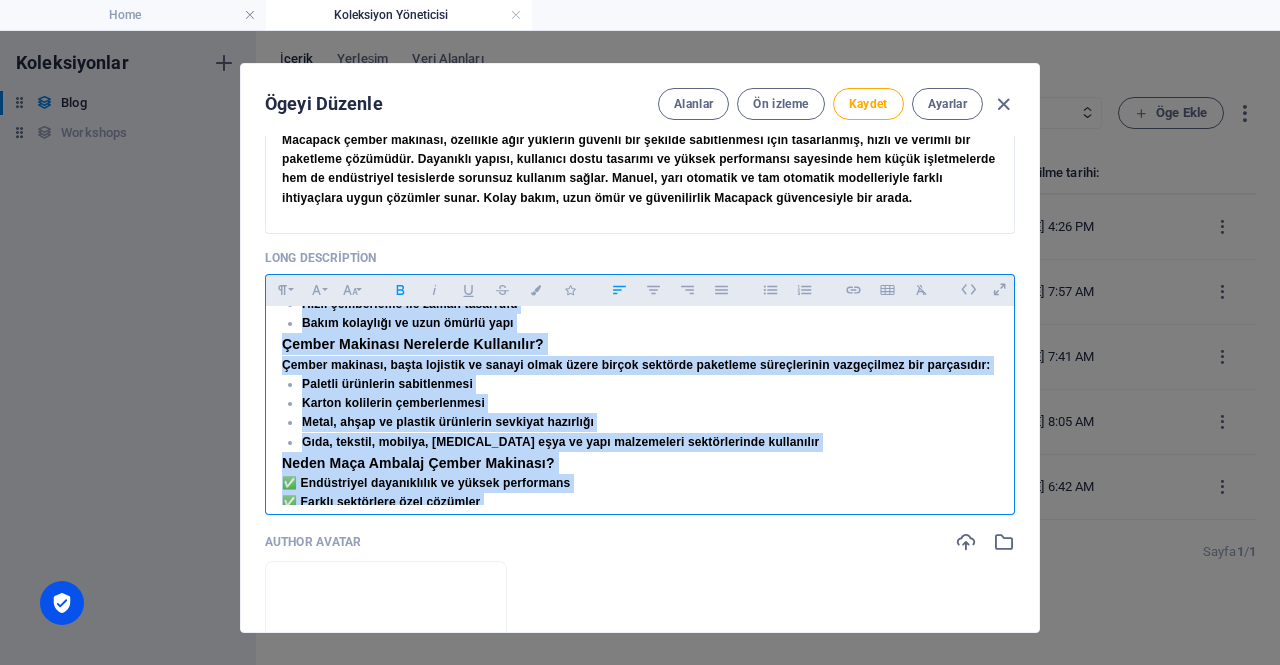 scroll, scrollTop: 444, scrollLeft: 0, axis: vertical 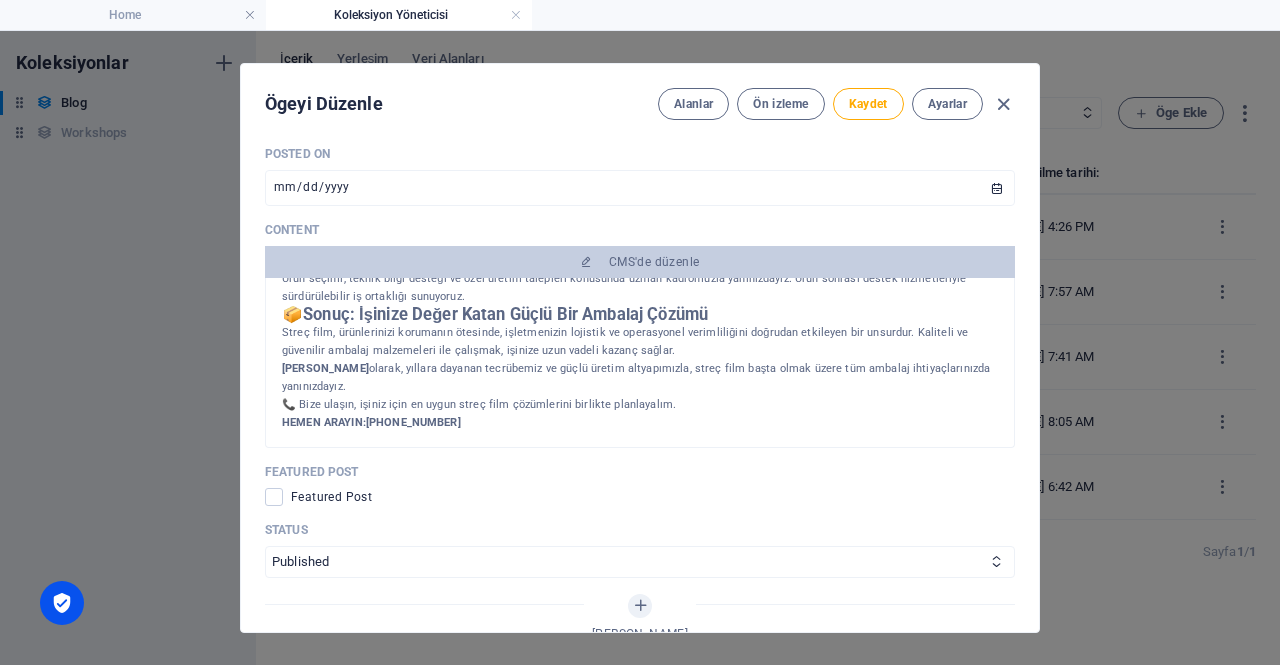 drag, startPoint x: 282, startPoint y: 319, endPoint x: 563, endPoint y: 431, distance: 302.49792 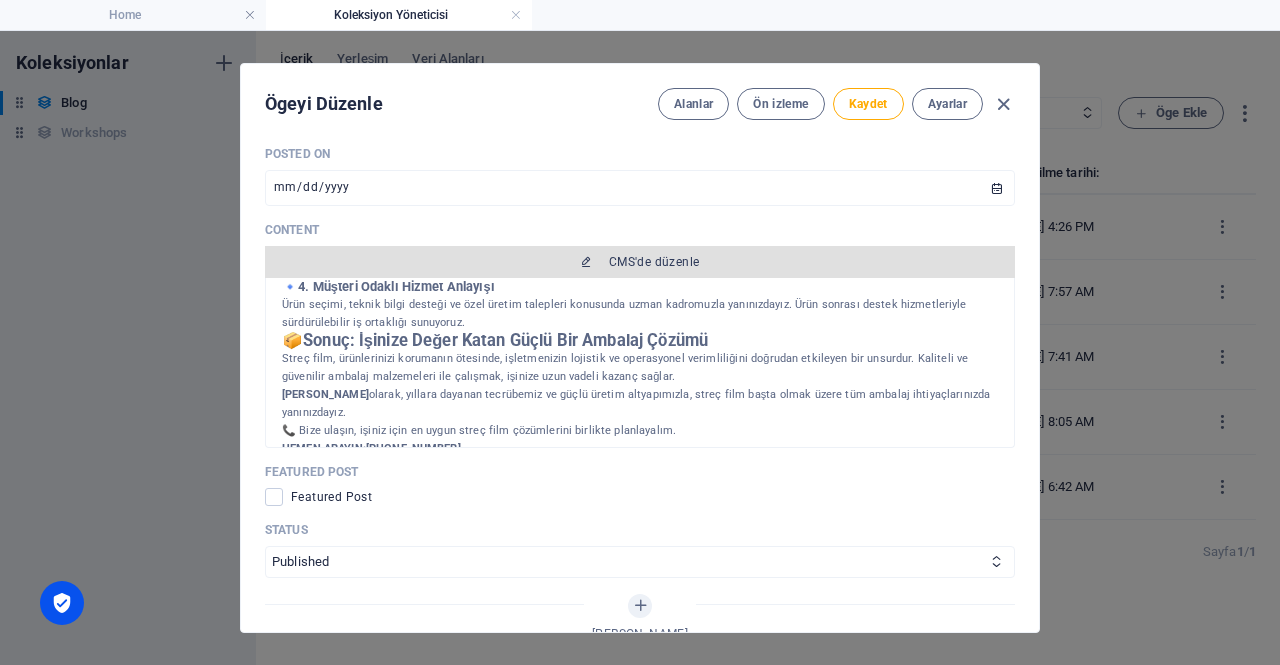 click on "CMS'de düzenle" at bounding box center (640, 262) 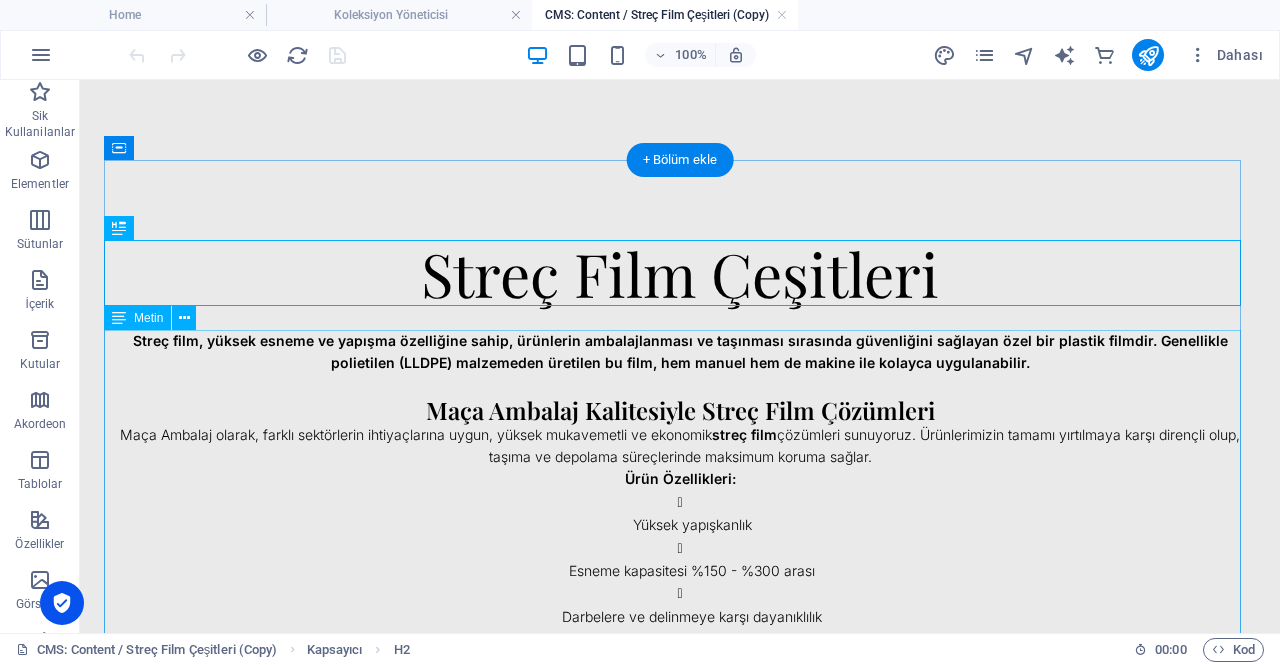 scroll, scrollTop: 0, scrollLeft: 0, axis: both 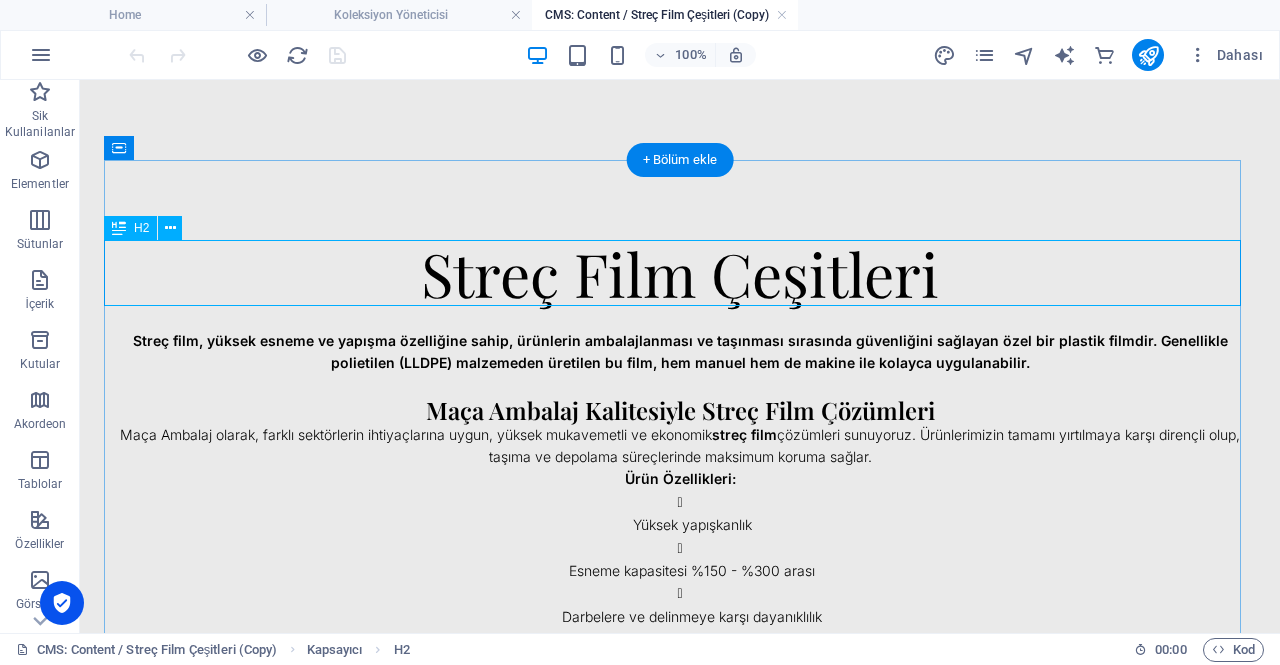 click on "Streç Film Çeşitleri" at bounding box center [680, 273] 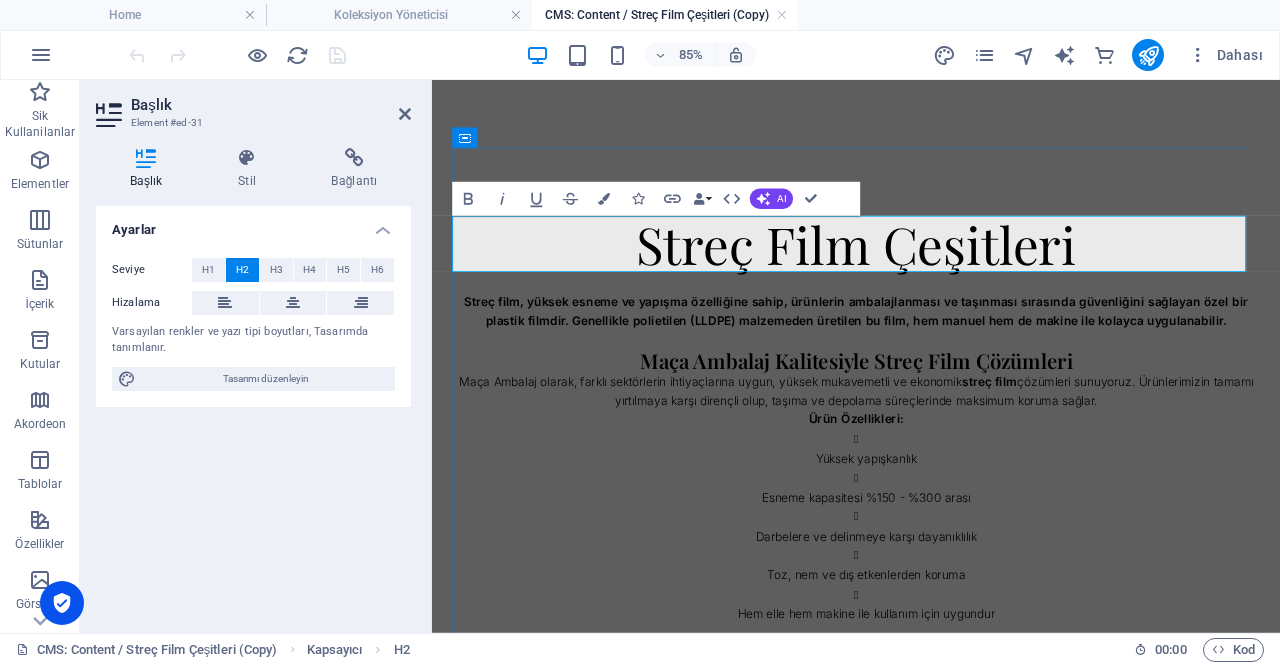 click on "Streç Film Çeşitleri Streç film, yüksek esneme ve yapışma özelliğine sahip, ürünlerin ambalajlanması ve taşınması sırasında güvenliğini sağlayan özel bir plastik filmdir. Genellikle polietilen (LLDPE) malzemeden üretilen bu film, hem manuel hem de makine ile kolayca uygulanabilir. Maça Ambalaj Kalitesiyle Streç Film Çözümleri Maça Ambalaj olarak, farklı sektörlerin ihtiyaçlarına uygun, yüksek mukavemetli ve ekonomik  streç film  çözümleri sunuyoruz. Ürünlerimizin tamamı yırtılmaya karşı dirençli olup, taşıma ve depolama süreçlerinde maksimum koruma sağlar. Ürün Özellikleri: Yüksek yapışkanlık Esneme kapasitesi %150 - %300 arası Darbelere ve delinmeye karşı dayanıklılık Toz, nem ve dış etkenlerden koruma Hem elle hem makine ile kullanım için uygundur MaçaPack Streç Film Ambalaj Streç Film Nerelerde Kullanılır? Streç film, başta lojistik ve üretim olmak üzere birçok sektörde yaygın şekilde kullanılmaktadır: Gıda ambalajlama ✅" at bounding box center [931, 1793] 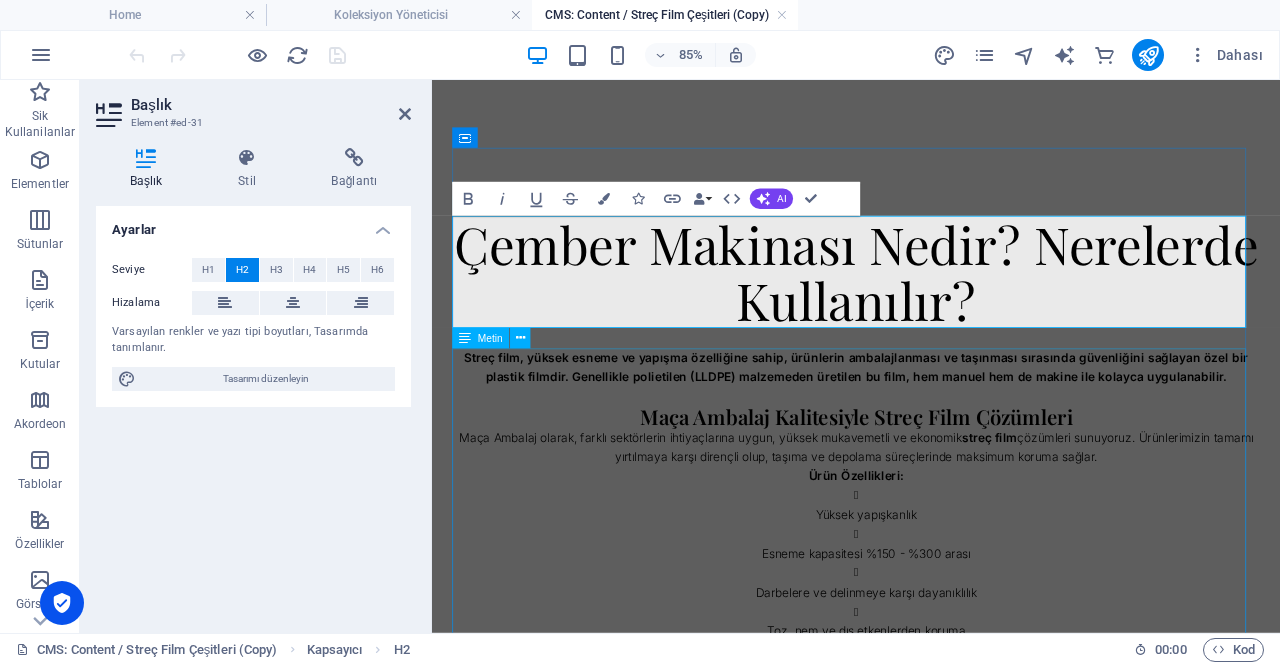 click on "Streç film, yüksek esneme ve yapışma özelliğine sahip, ürünlerin ambalajlanması ve taşınması sırasında güvenliğini sağlayan özel bir plastik filmdir. Genellikle polietilen (LLDPE) malzemeden üretilen bu film, hem manuel hem de makine ile kolayca uygulanabilir. Maça Ambalaj Kalitesiyle Streç Film Çözümleri Maça Ambalaj olarak, farklı sektörlerin ihtiyaçlarına uygun, yüksek mukavemetli ve ekonomik  streç film  çözümleri sunuyoruz. Ürünlerimizin tamamı yırtılmaya karşı dirençli olup, taşıma ve depolama süreçlerinde maksimum koruma sağlar. Ürün Özellikleri: Yüksek yapışkanlık Esneme kapasitesi %150 - %300 arası Darbelere ve delinmeye karşı dayanıklılık Toz, nem ve dış etkenlerden koruma Hem elle hem makine ile kullanım için uygundur" at bounding box center (931, 591) 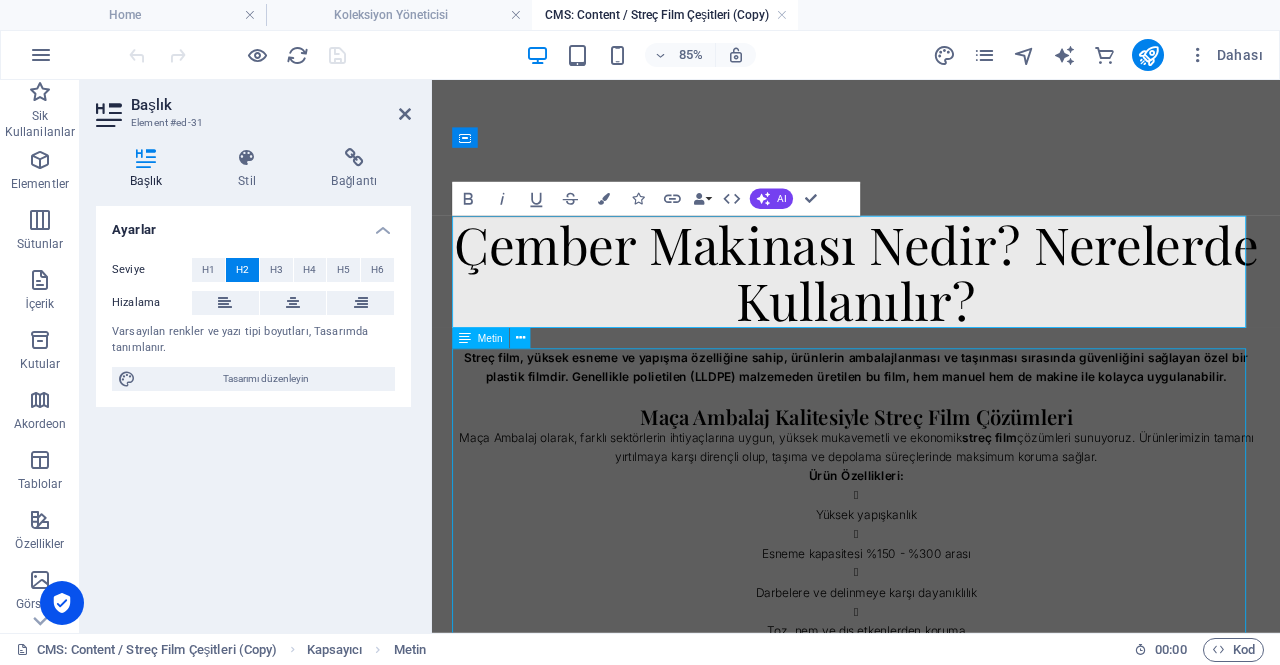click on "Streç film, yüksek esneme ve yapışma özelliğine sahip, ürünlerin ambalajlanması ve taşınması sırasında güvenliğini sağlayan özel bir plastik filmdir. Genellikle polietilen (LLDPE) malzemeden üretilen bu film, hem manuel hem de makine ile kolayca uygulanabilir. Maça Ambalaj Kalitesiyle Streç Film Çözümleri Maça Ambalaj olarak, farklı sektörlerin ihtiyaçlarına uygun, yüksek mukavemetli ve ekonomik  streç film  çözümleri sunuyoruz. Ürünlerimizin tamamı yırtılmaya karşı dirençli olup, taşıma ve depolama süreçlerinde maksimum koruma sağlar. Ürün Özellikleri: Yüksek yapışkanlık Esneme kapasitesi %150 - %300 arası Darbelere ve delinmeye karşı dayanıklılık Toz, nem ve dış etkenlerden koruma Hem elle hem makine ile kullanım için uygundur" at bounding box center (931, 591) 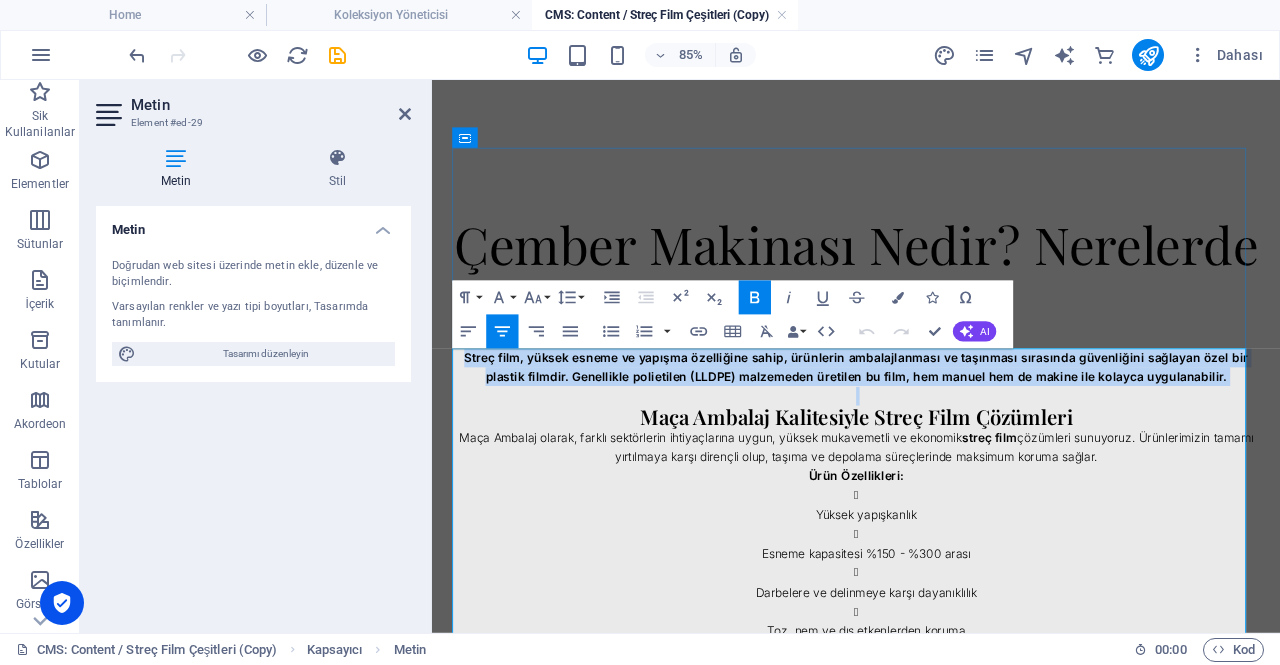 click on "Streç film, yüksek esneme ve yapışma özelliğine sahip, ürünlerin ambalajlanması ve taşınması sırasında güvenliğini sağlayan özel bir plastik filmdir. Genellikle polietilen (LLDPE) malzemeden üretilen bu film, hem manuel hem de makine ile kolayca uygulanabilir." at bounding box center [931, 417] 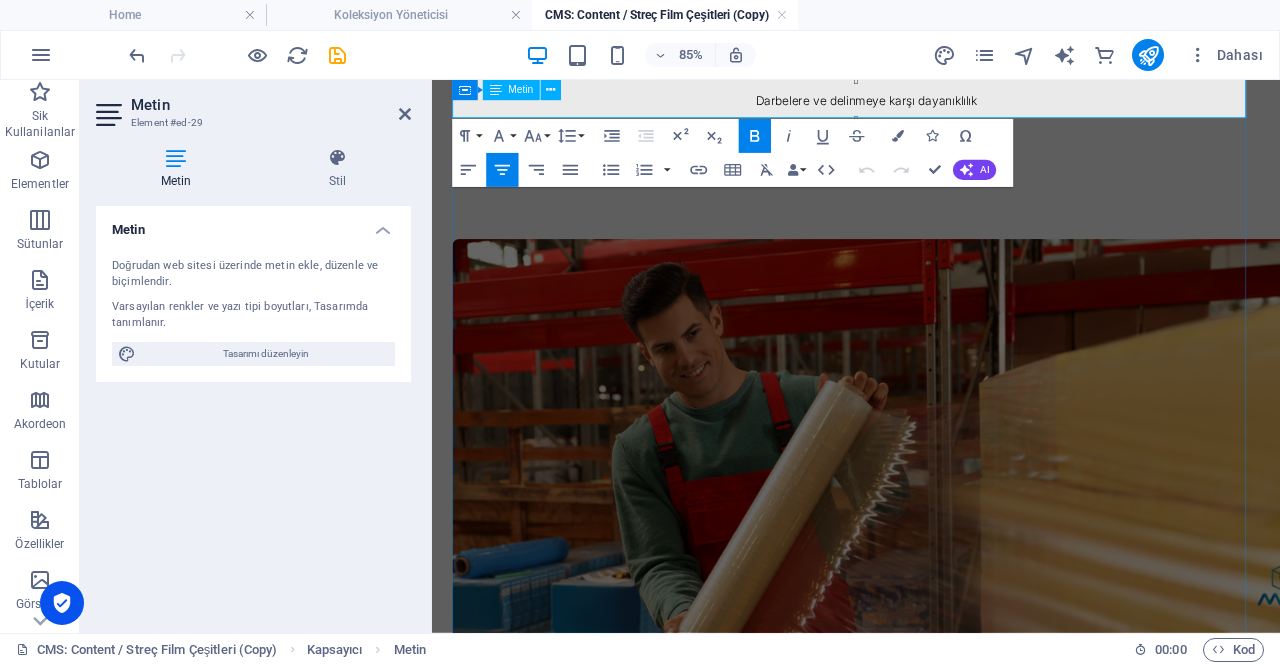 scroll, scrollTop: 441, scrollLeft: 0, axis: vertical 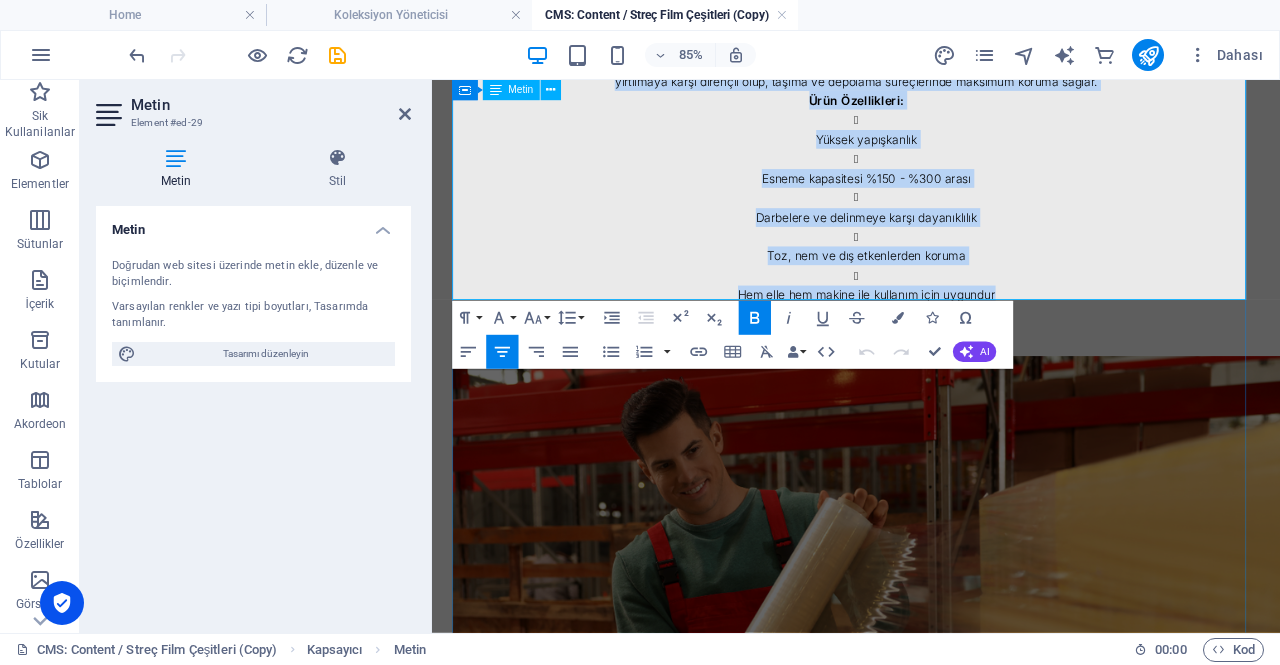 drag, startPoint x: 472, startPoint y: 407, endPoint x: 1126, endPoint y: 325, distance: 659.1206 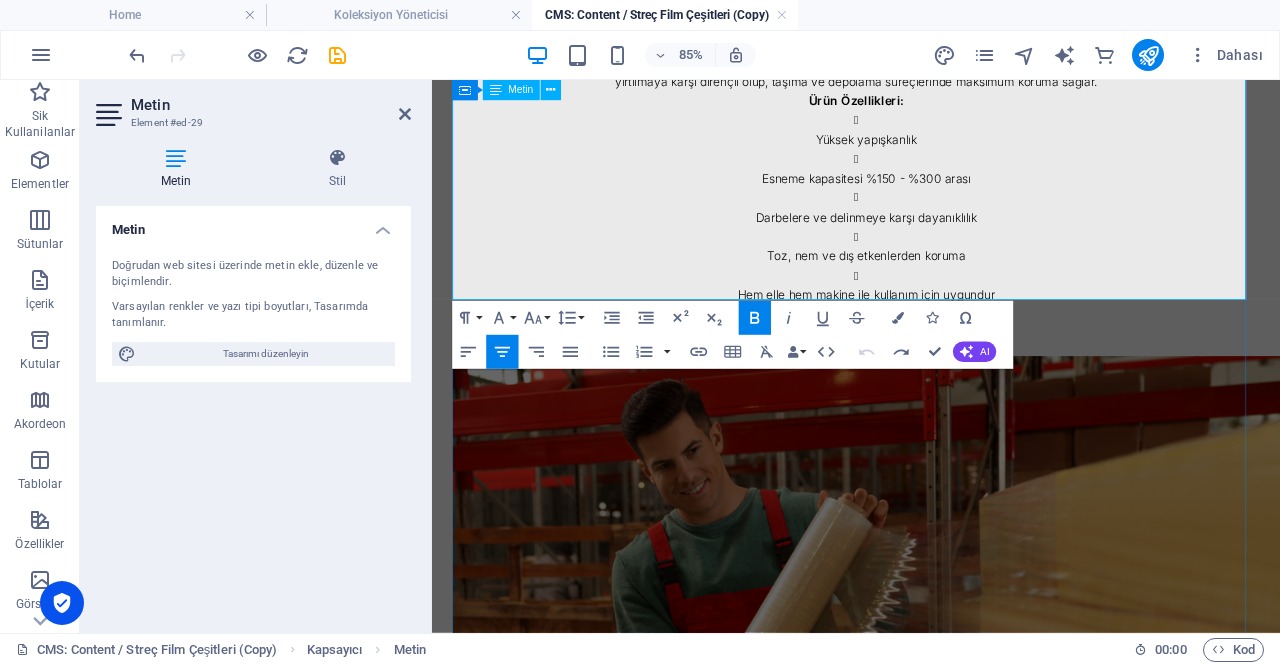 click on "Darbelere ve delinmeye karşı dayanıklılık" at bounding box center [943, 242] 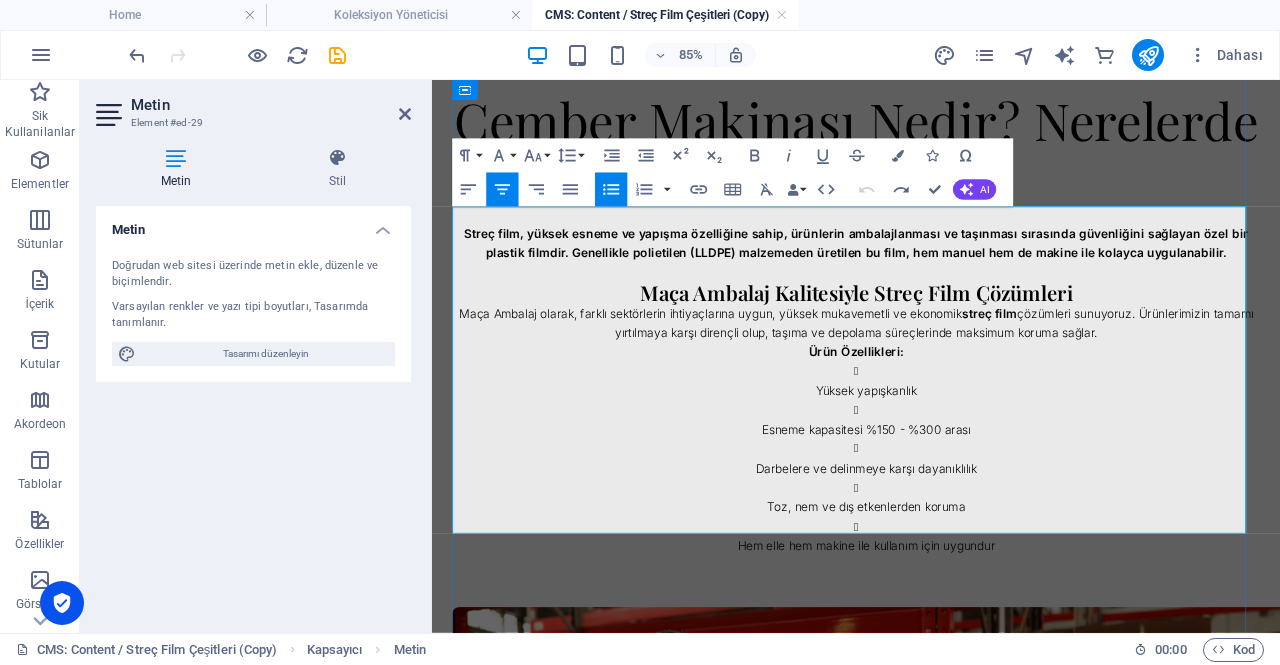 scroll, scrollTop: 117, scrollLeft: 0, axis: vertical 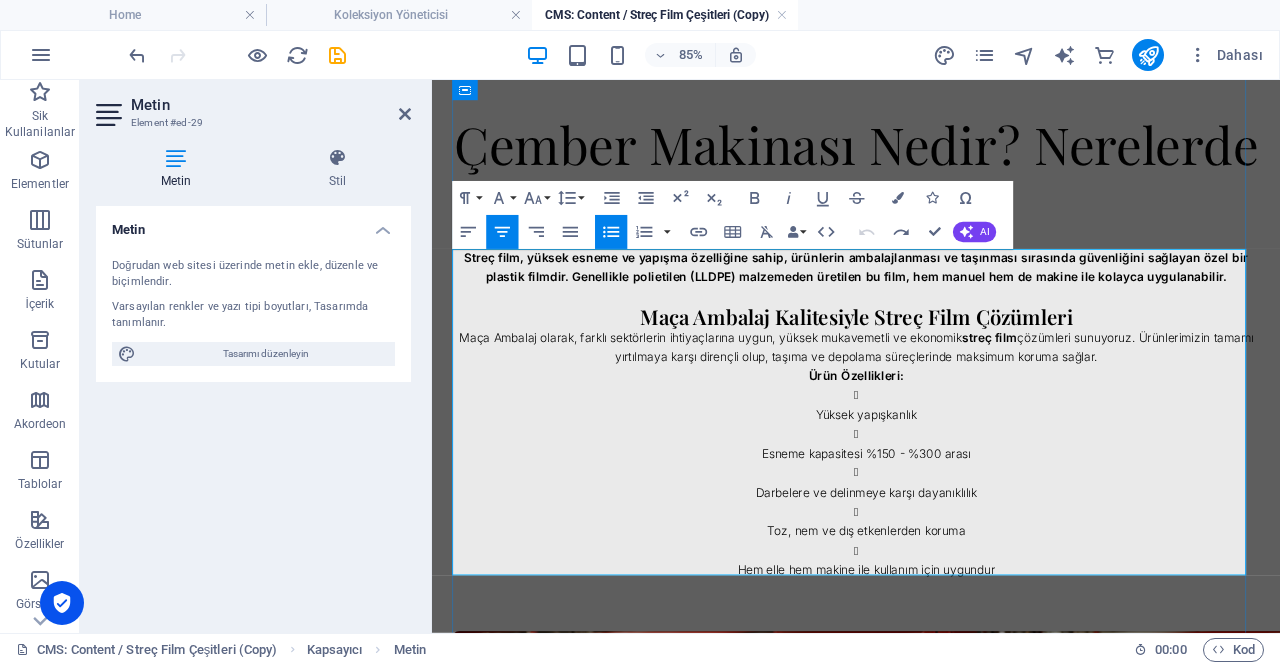 click on "Esneme kapasitesi %150 - %300 arası" at bounding box center (943, 520) 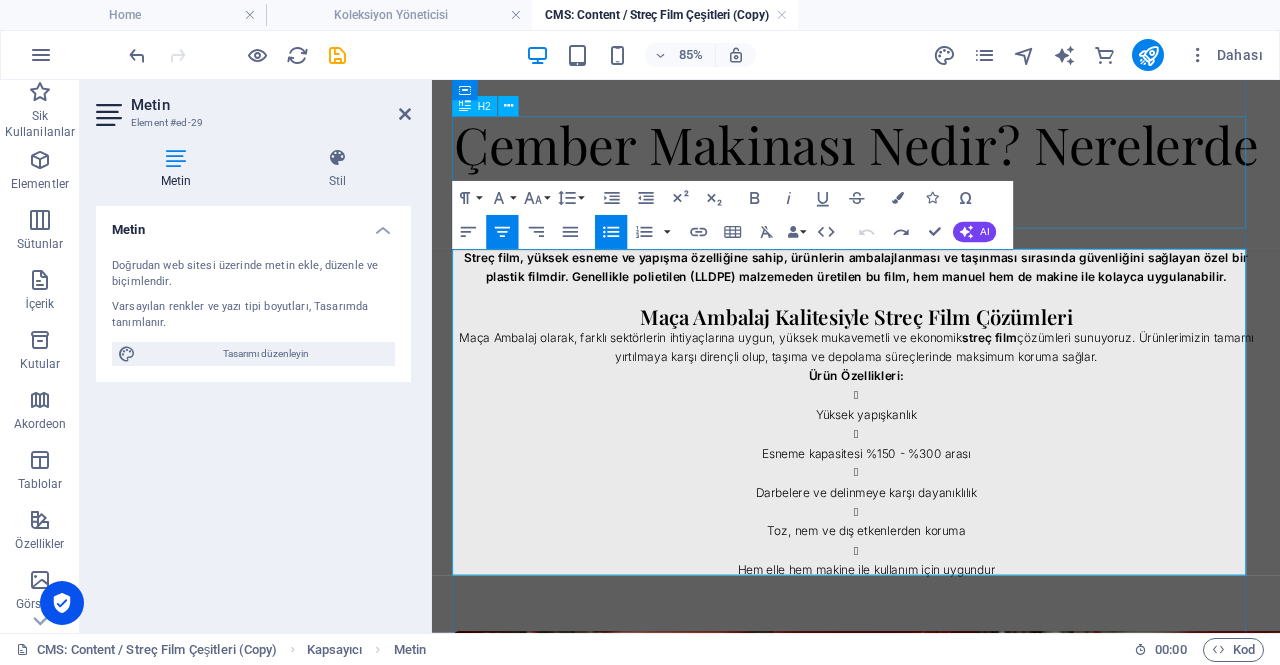 click on "Çember Makinası Nedir? Nerelerde Kullanılır?" at bounding box center (931, 189) 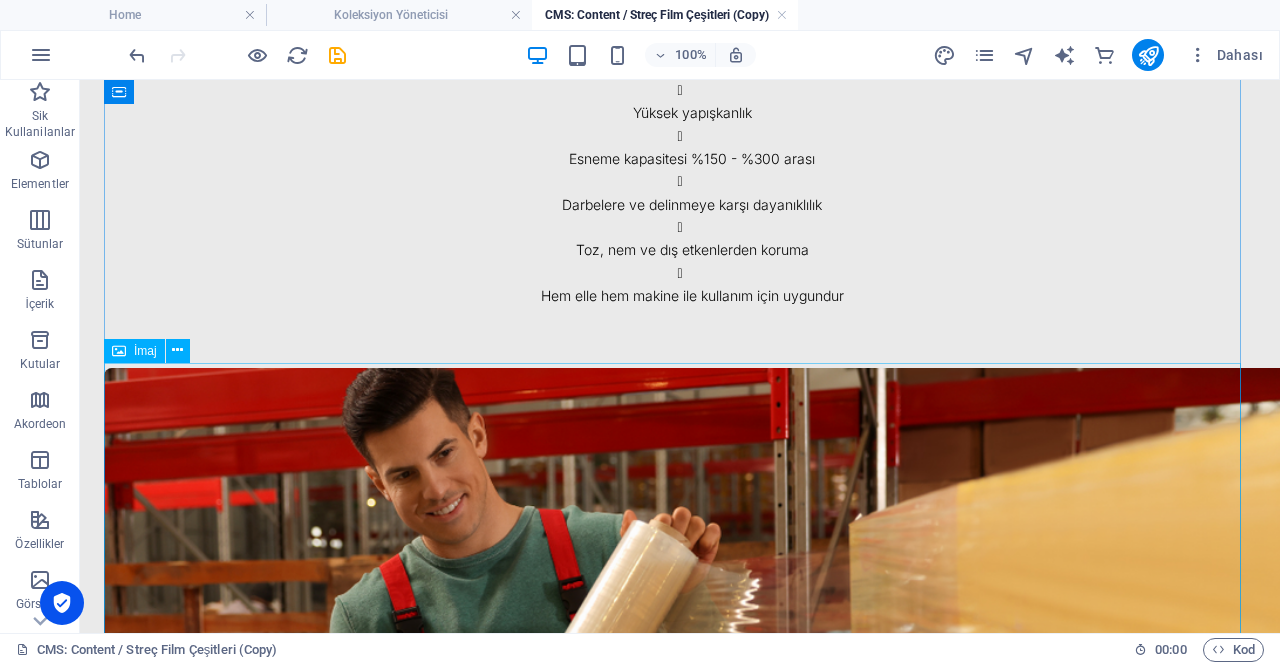 scroll, scrollTop: 0, scrollLeft: 0, axis: both 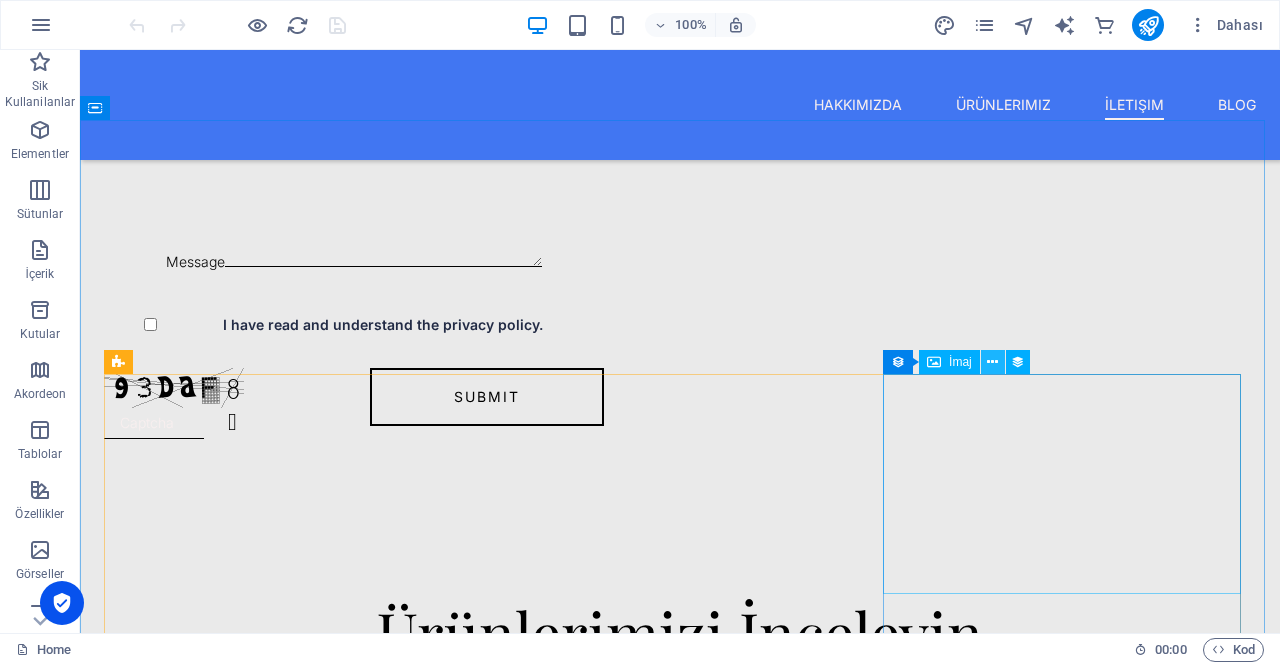 click at bounding box center (992, 362) 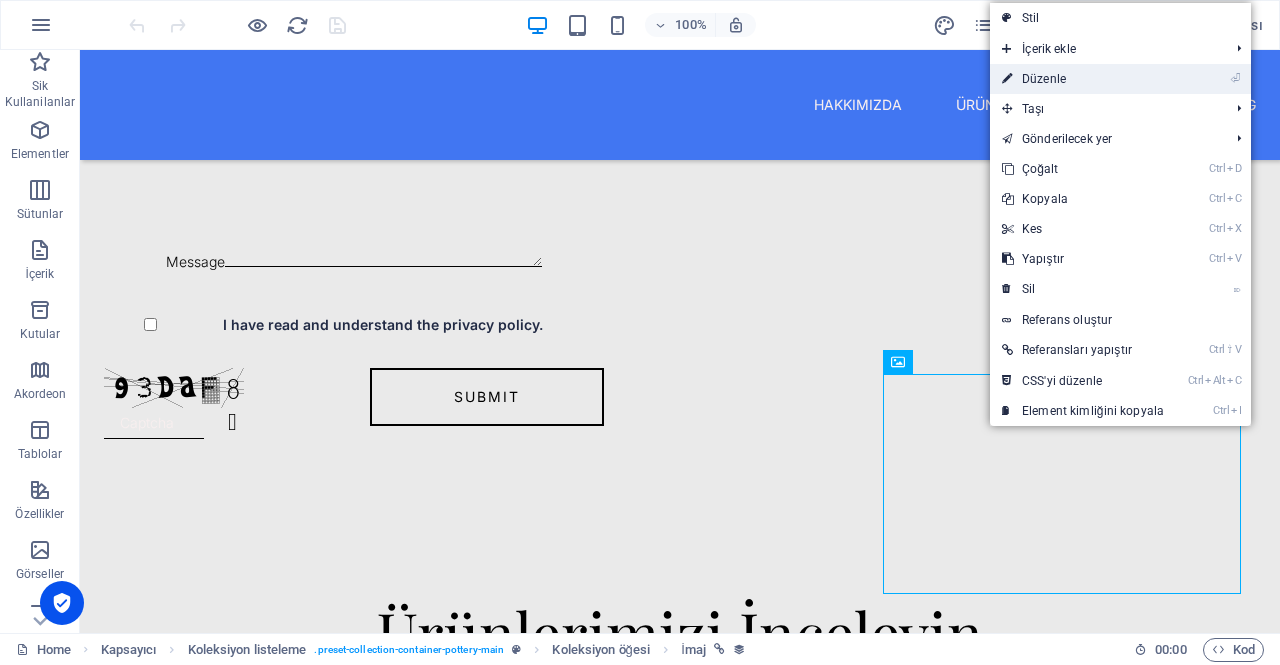 click on "⏎  Düzenle" at bounding box center (1083, 79) 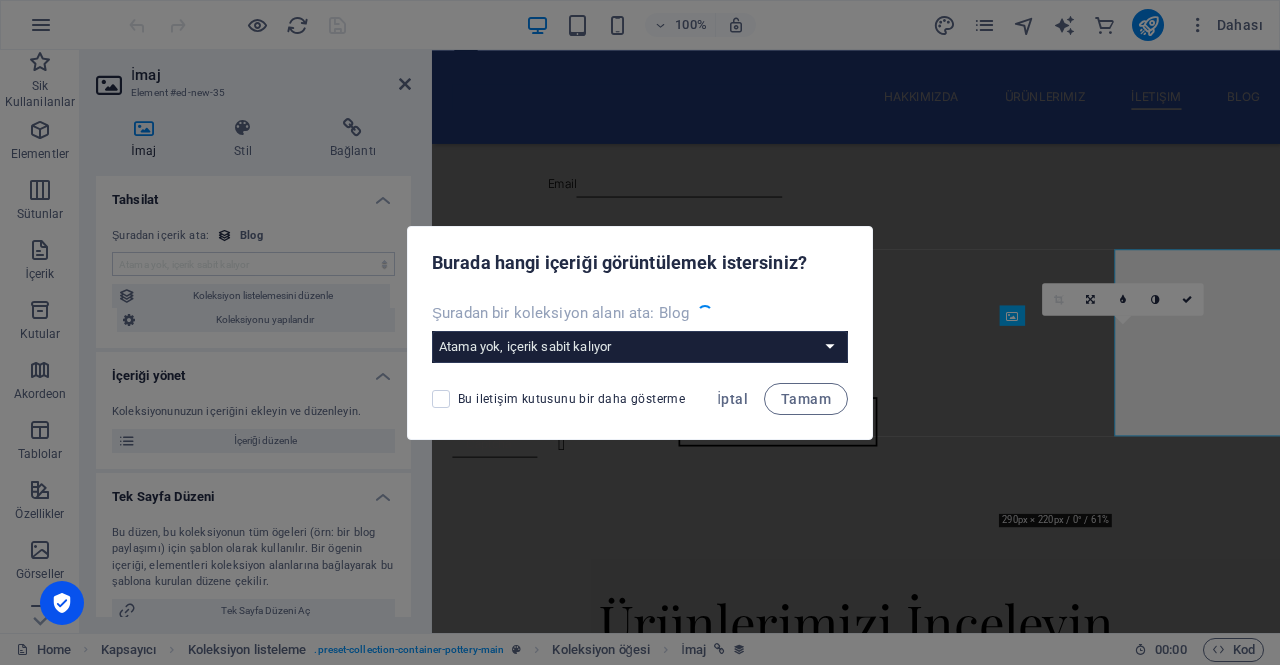 scroll, scrollTop: 3414, scrollLeft: 0, axis: vertical 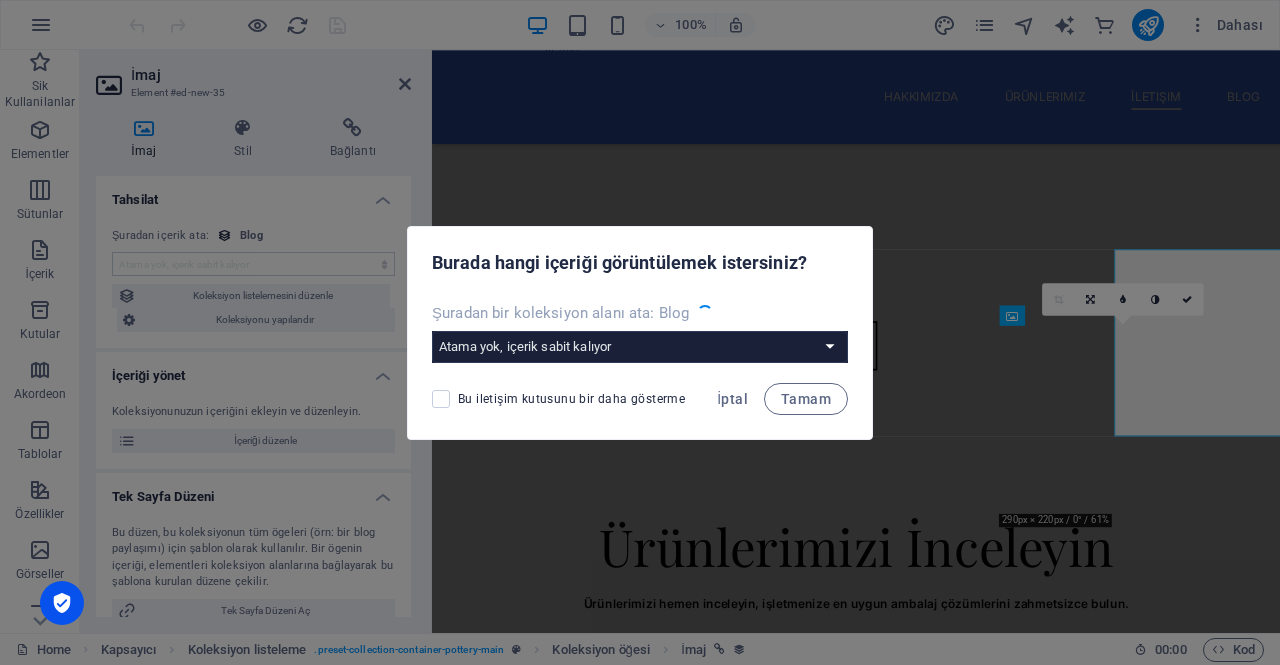 select on "image" 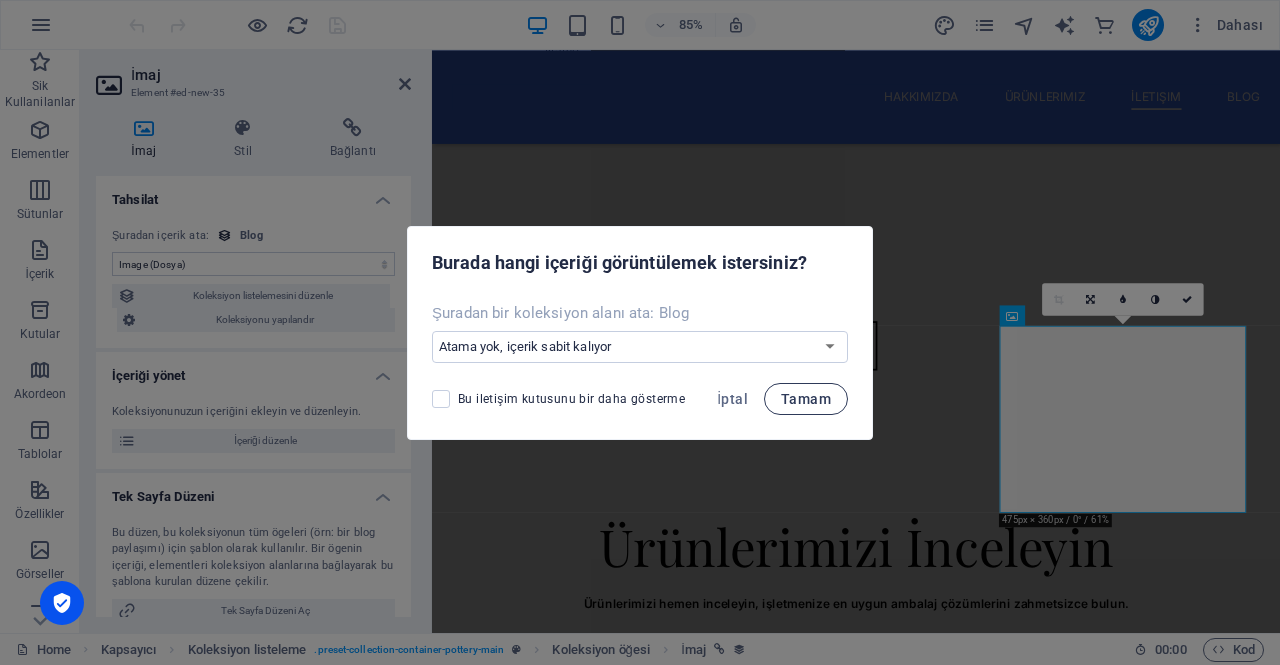 click on "Tamam" at bounding box center (806, 399) 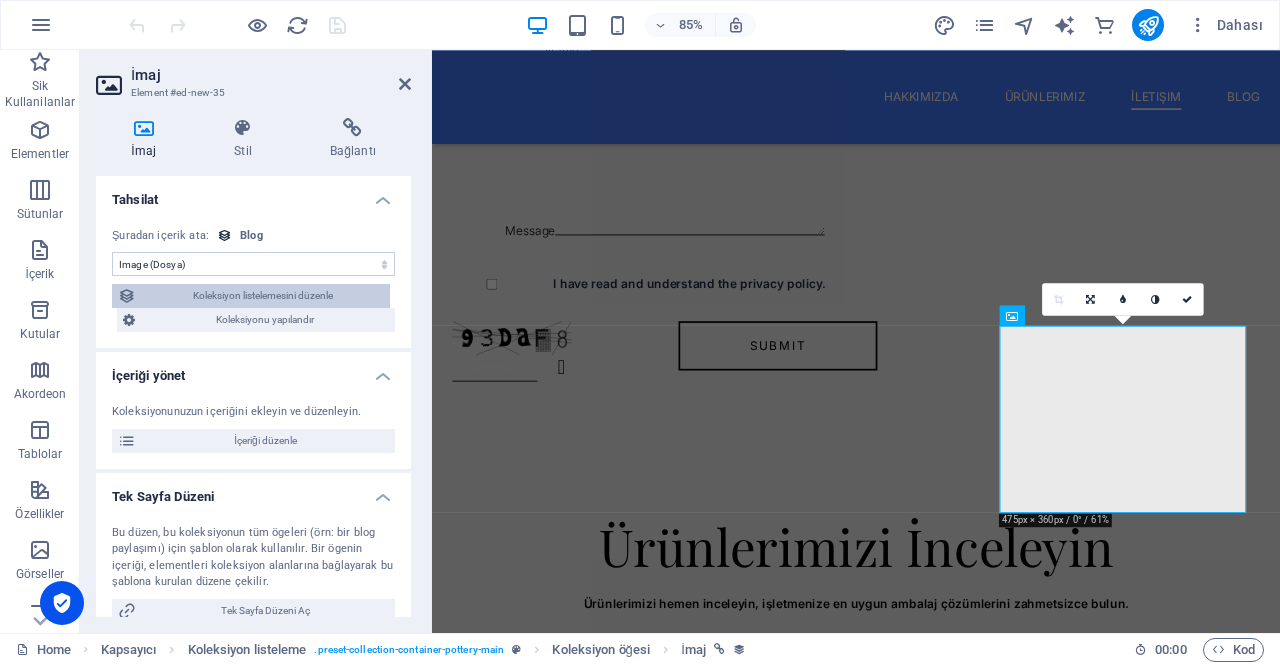 click on "Koleksiyon listelemesini düzenle" at bounding box center [263, 296] 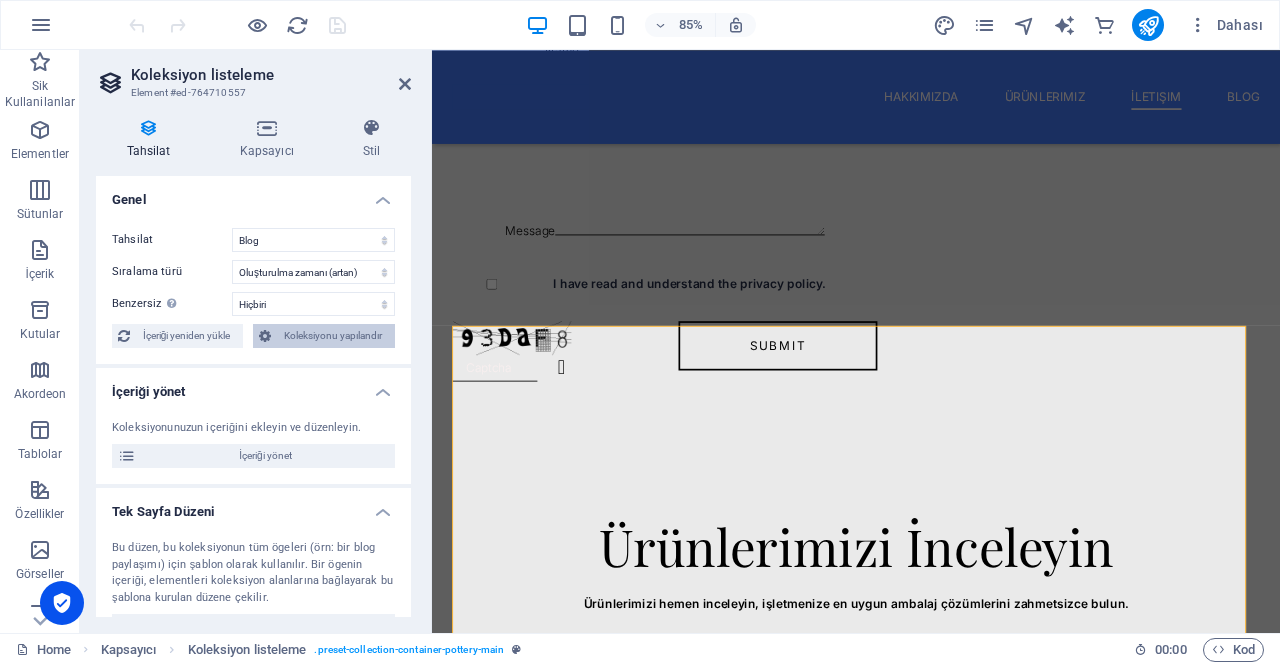 click on "Koleksiyonu yapılandır" at bounding box center (333, 336) 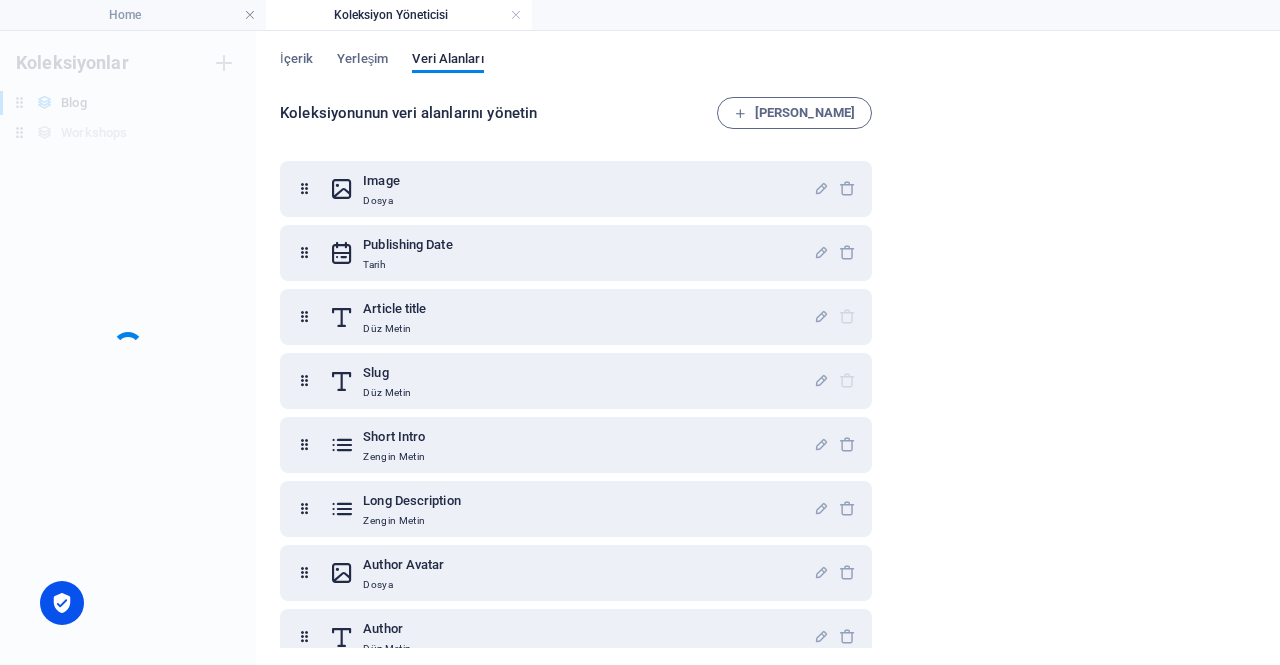 scroll, scrollTop: 0, scrollLeft: 0, axis: both 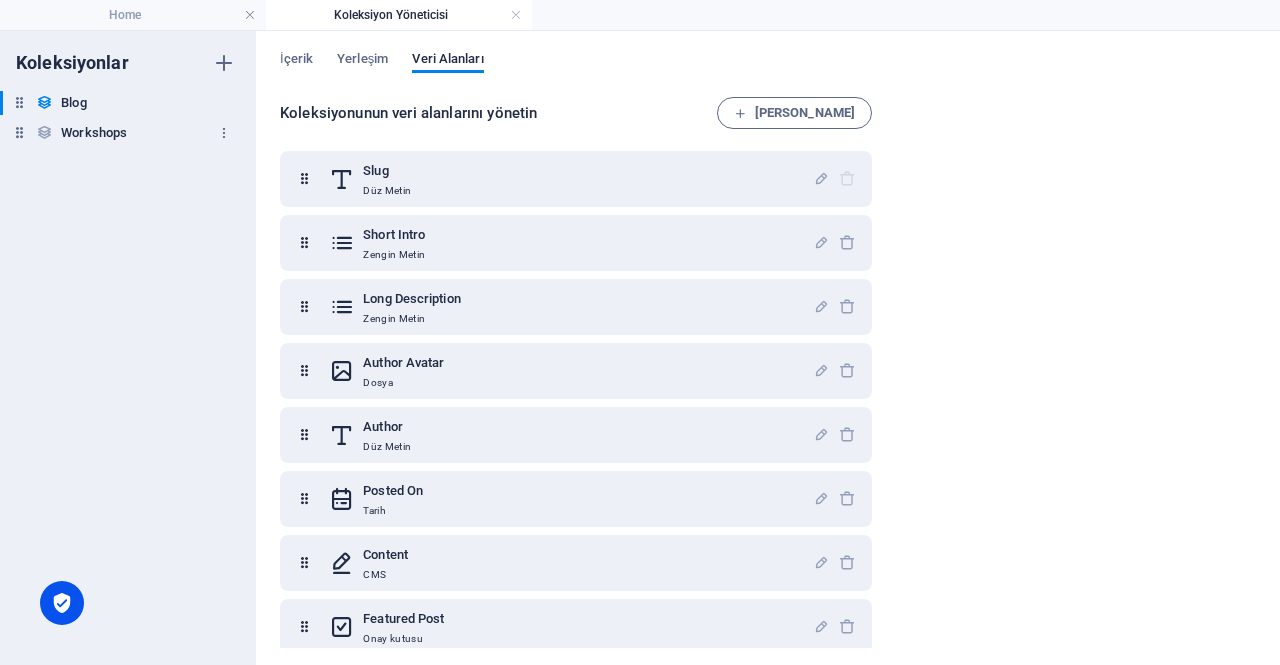 click on "Workshops" at bounding box center (94, 133) 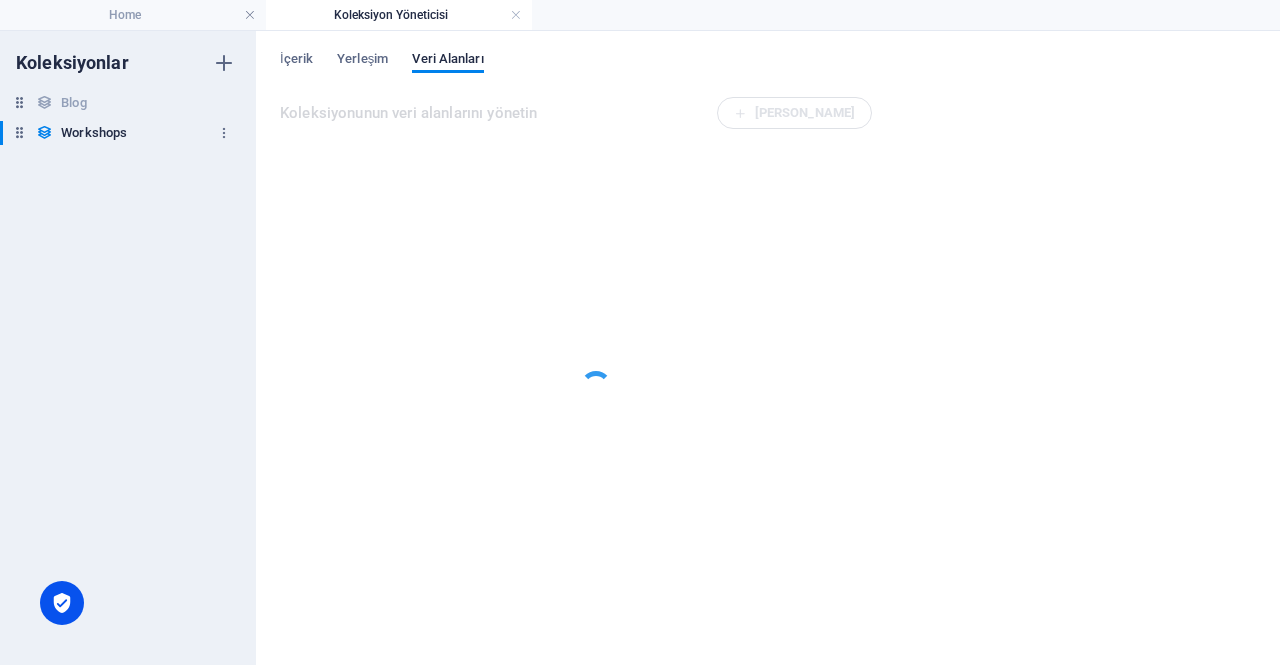 scroll, scrollTop: 0, scrollLeft: 0, axis: both 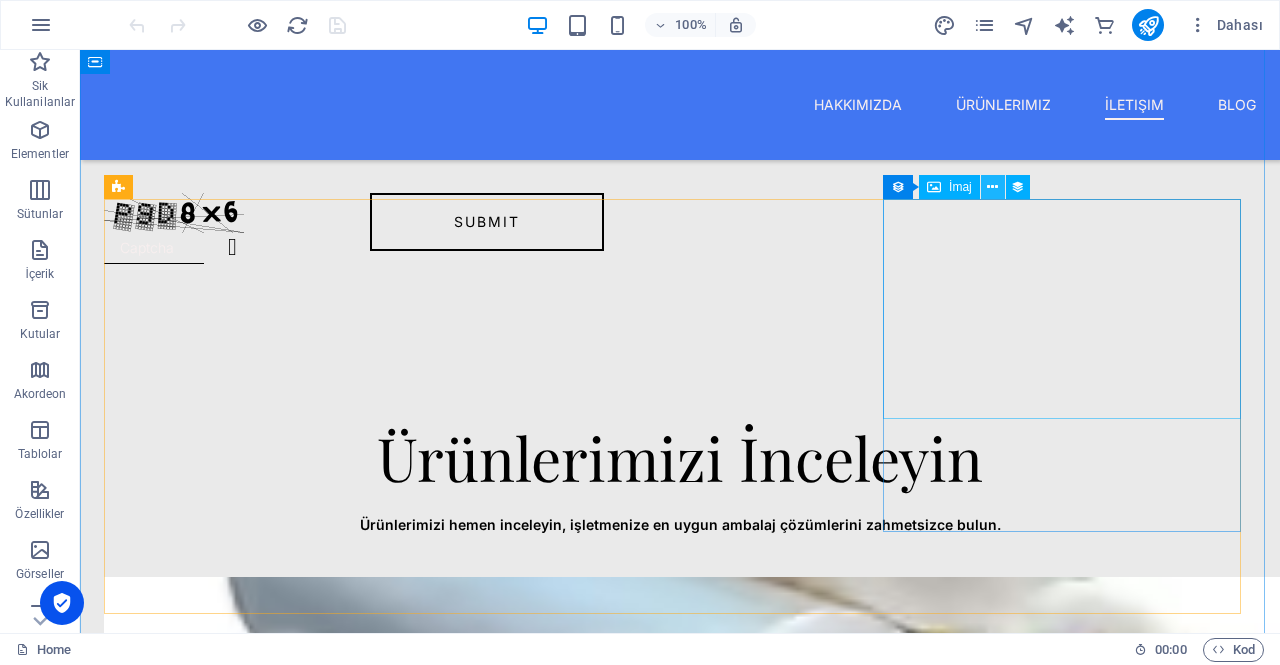 click at bounding box center [993, 187] 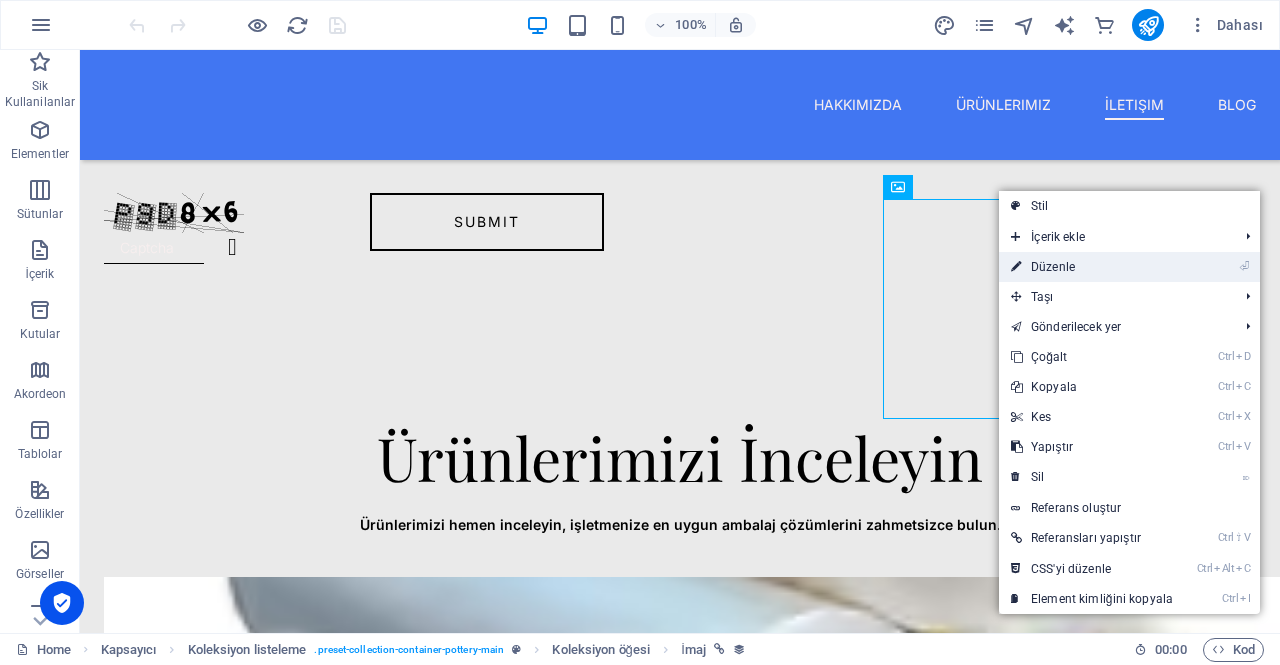 click on "⏎  Düzenle" at bounding box center [1092, 267] 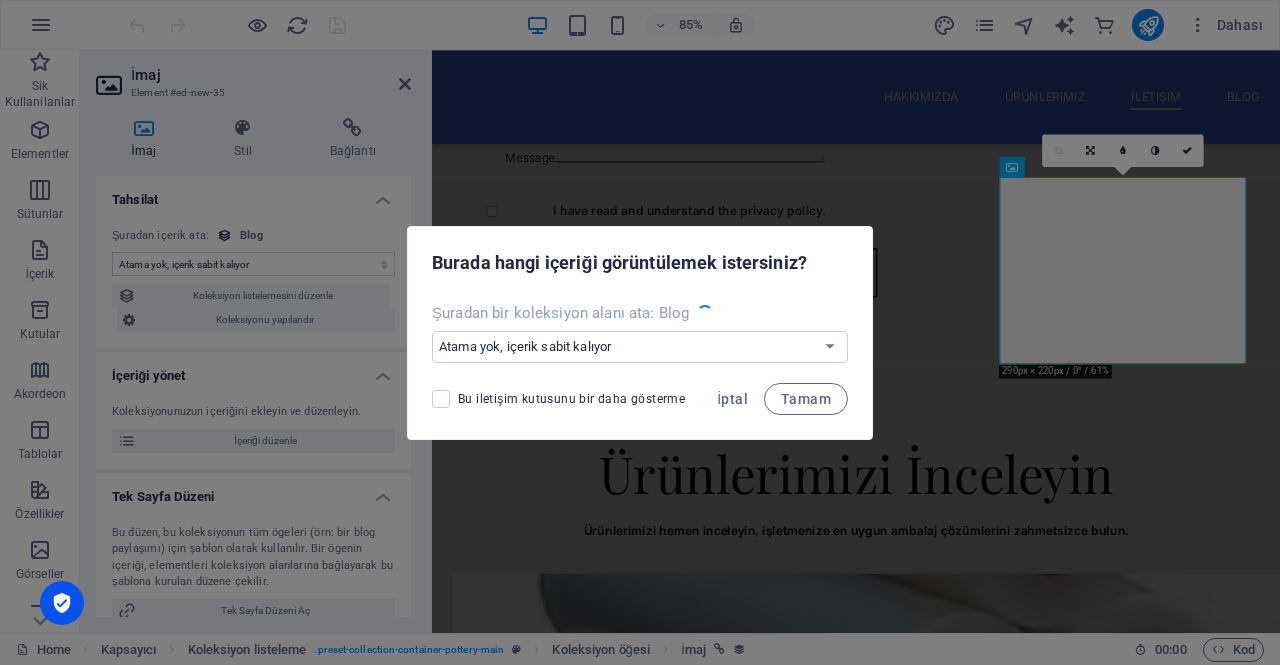 scroll, scrollTop: 3588, scrollLeft: 0, axis: vertical 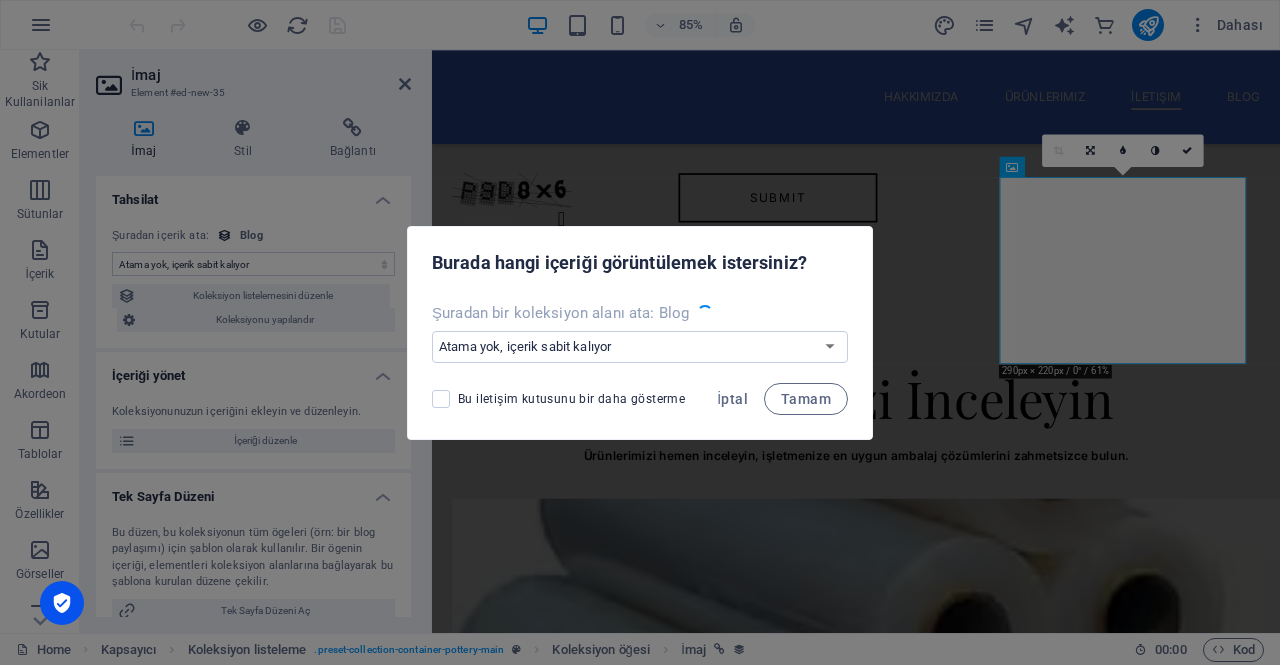 select on "image" 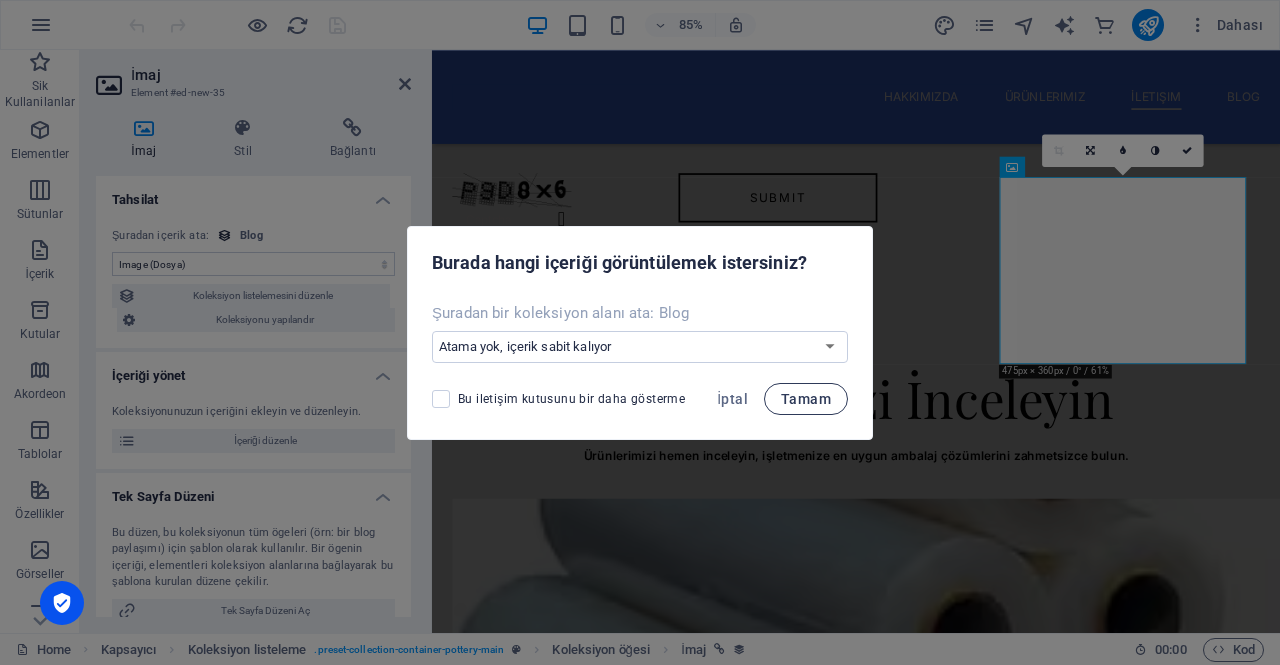 click on "Tamam" at bounding box center (806, 399) 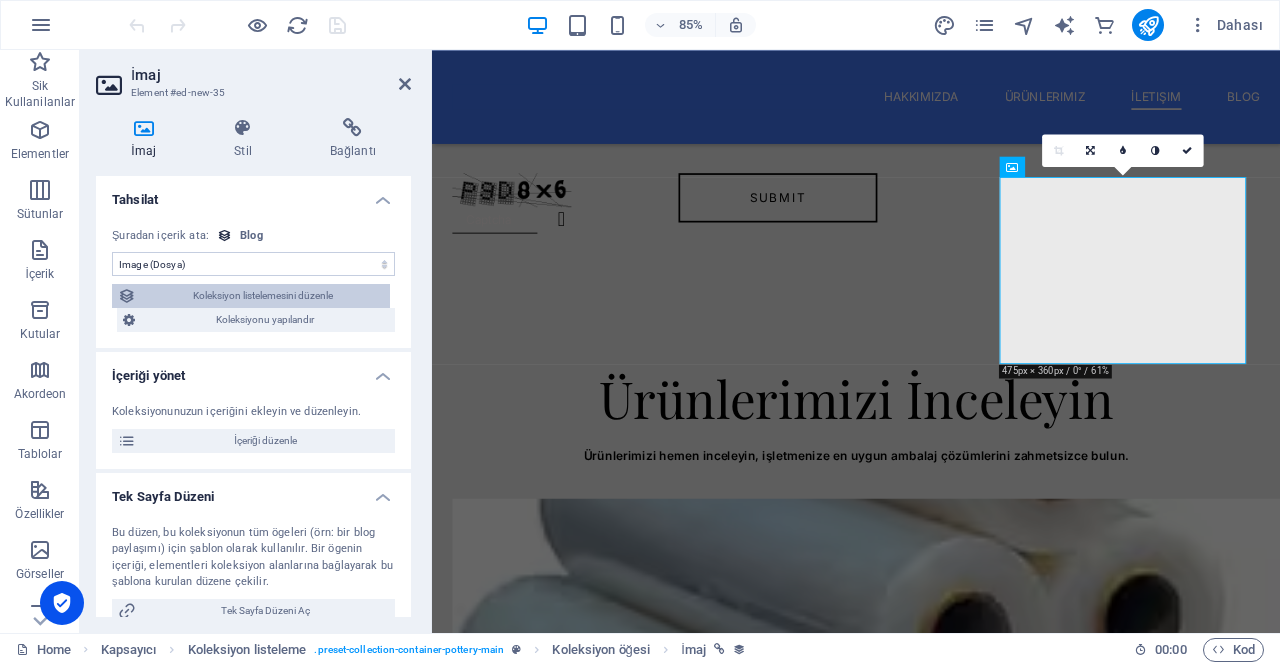 click on "Koleksiyon listelemesini düzenle" at bounding box center (263, 296) 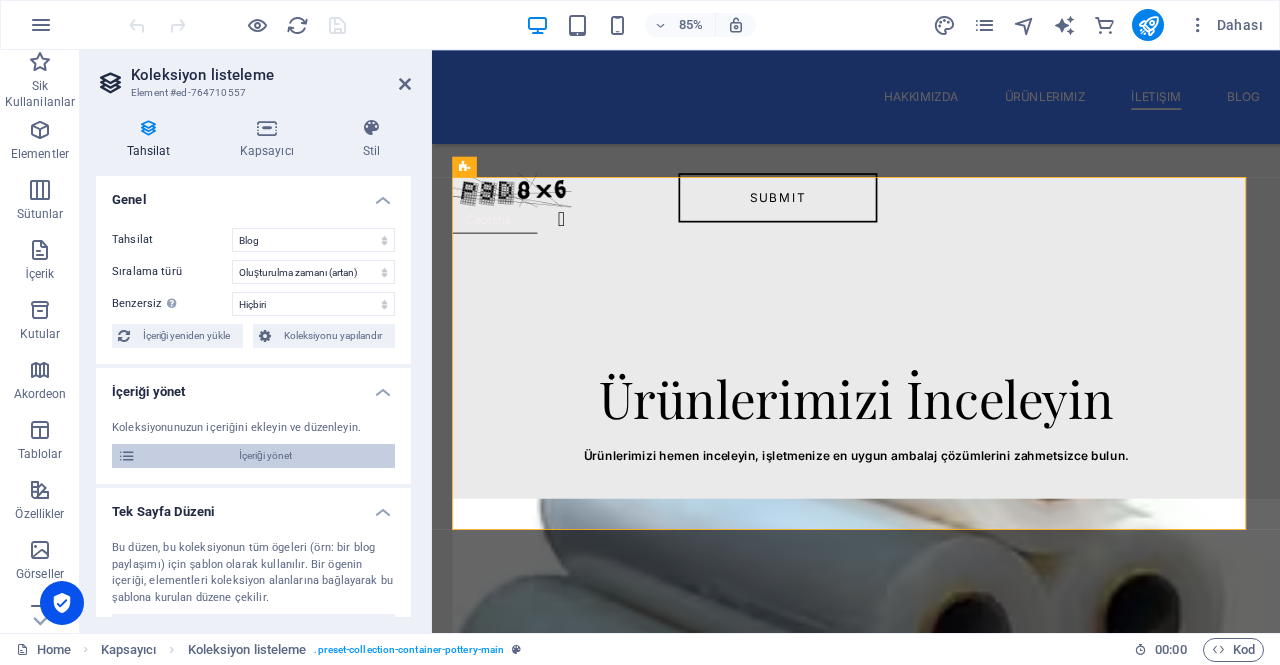 click on "İçeriği yönet" at bounding box center [265, 456] 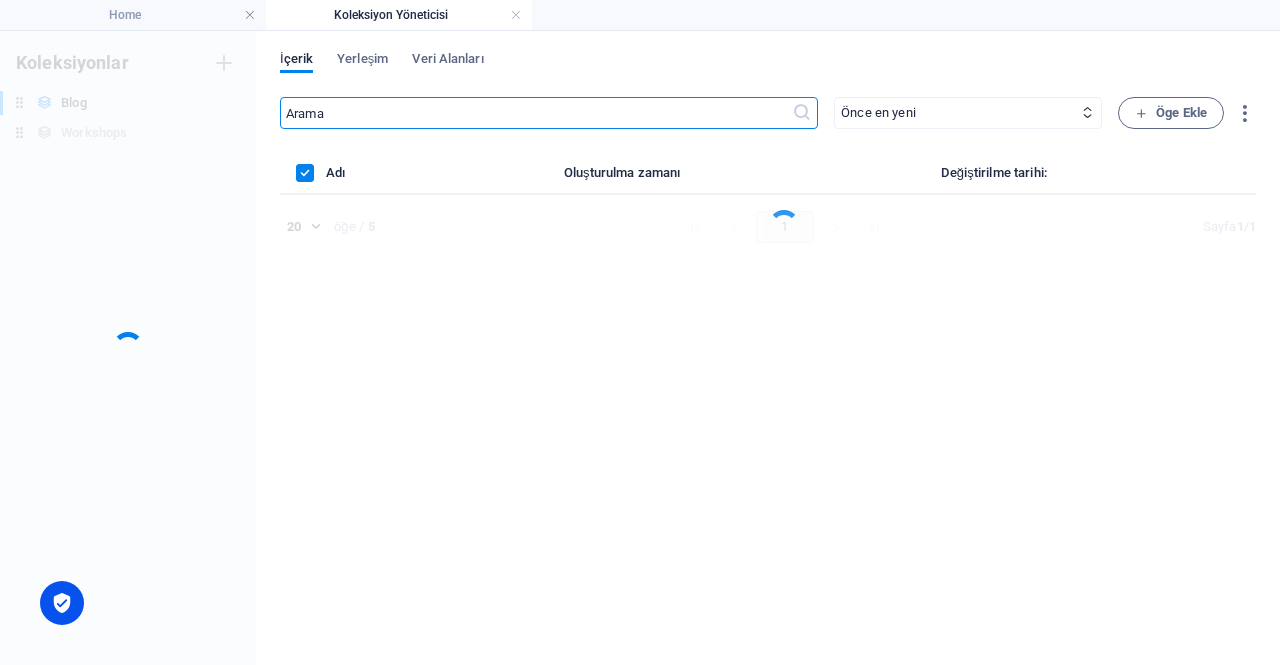 scroll, scrollTop: 0, scrollLeft: 0, axis: both 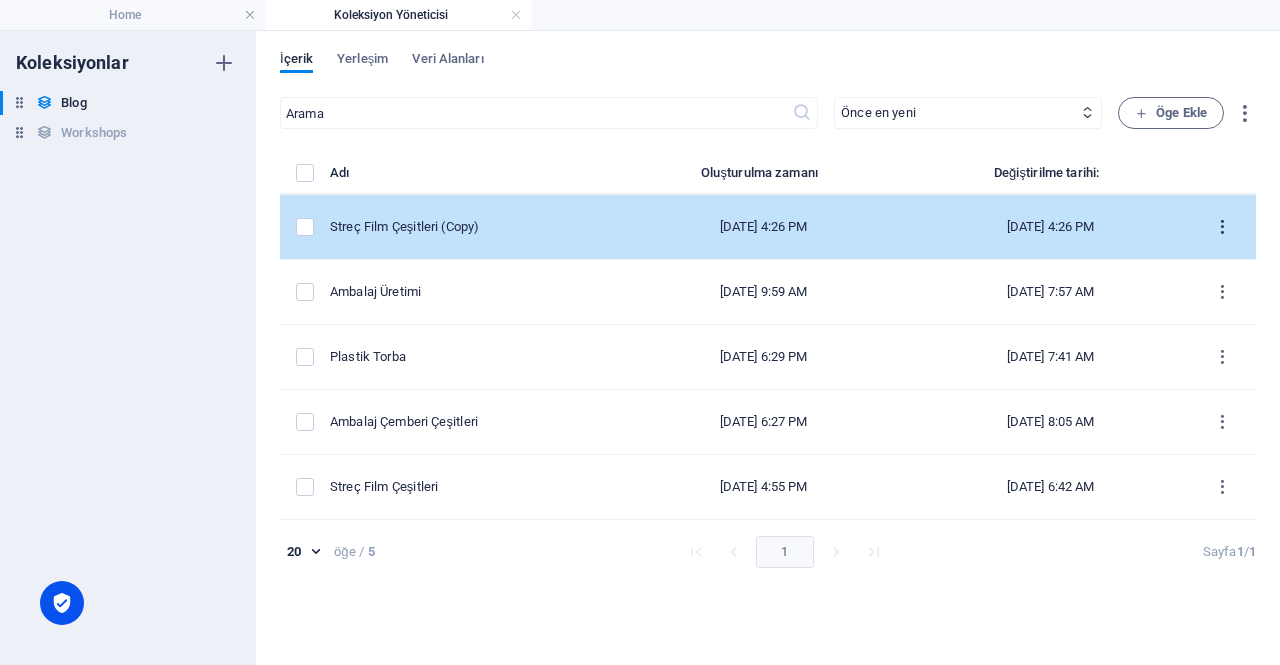 click at bounding box center [1222, 227] 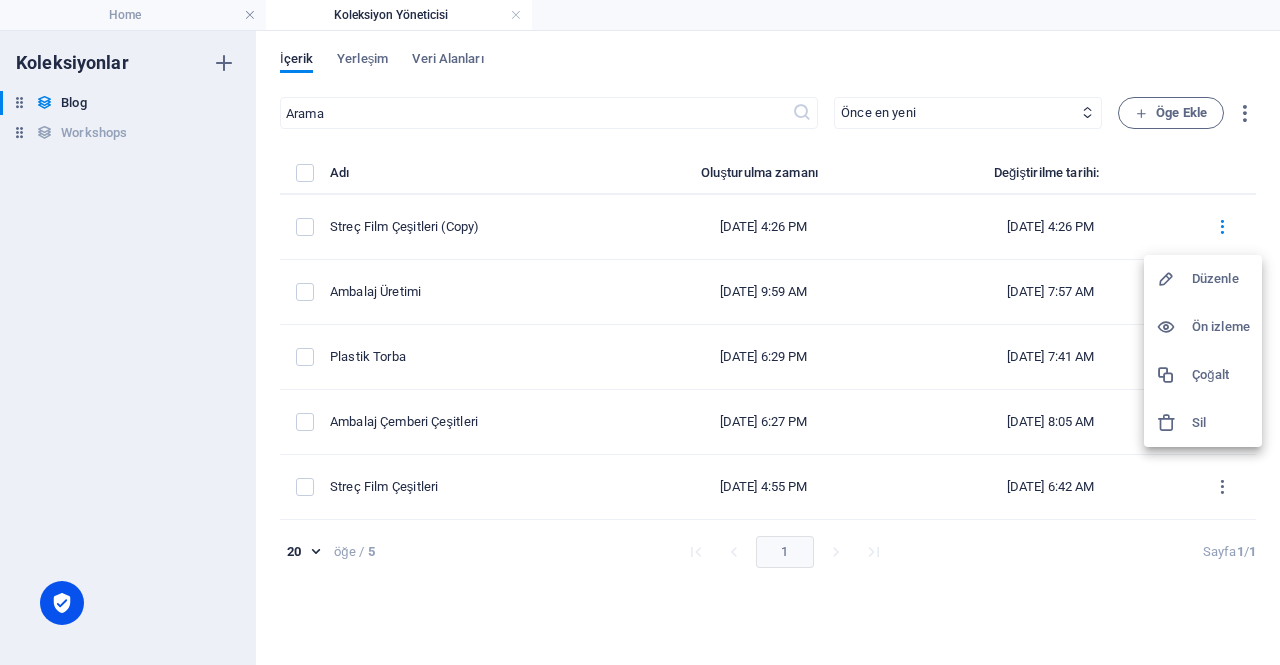 click on "Düzenle" at bounding box center [1221, 279] 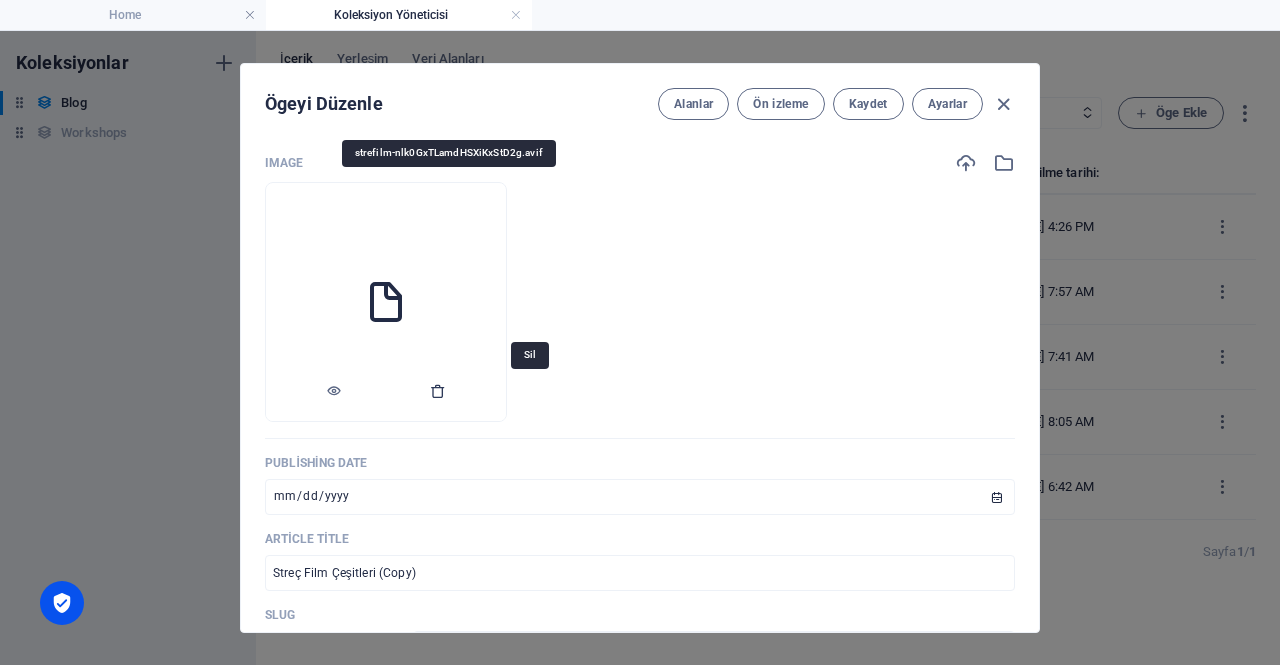 click at bounding box center (438, 391) 